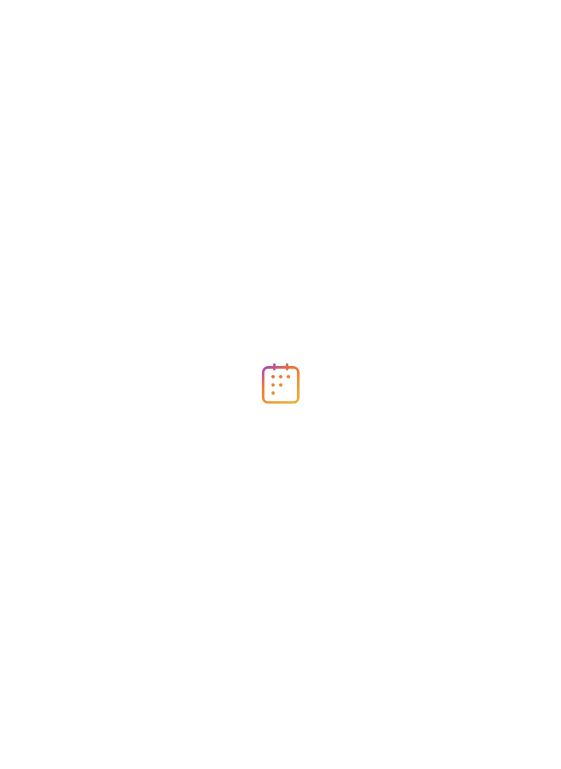 scroll, scrollTop: 0, scrollLeft: 0, axis: both 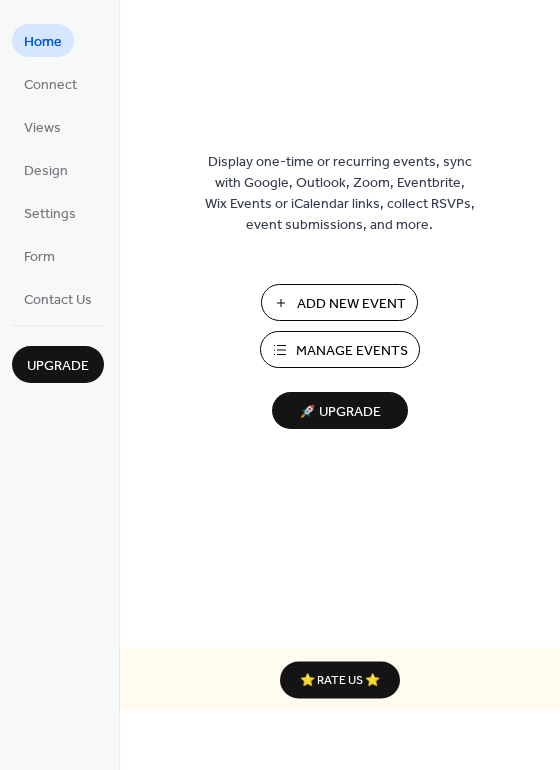 click on "Add New Event" at bounding box center [351, 304] 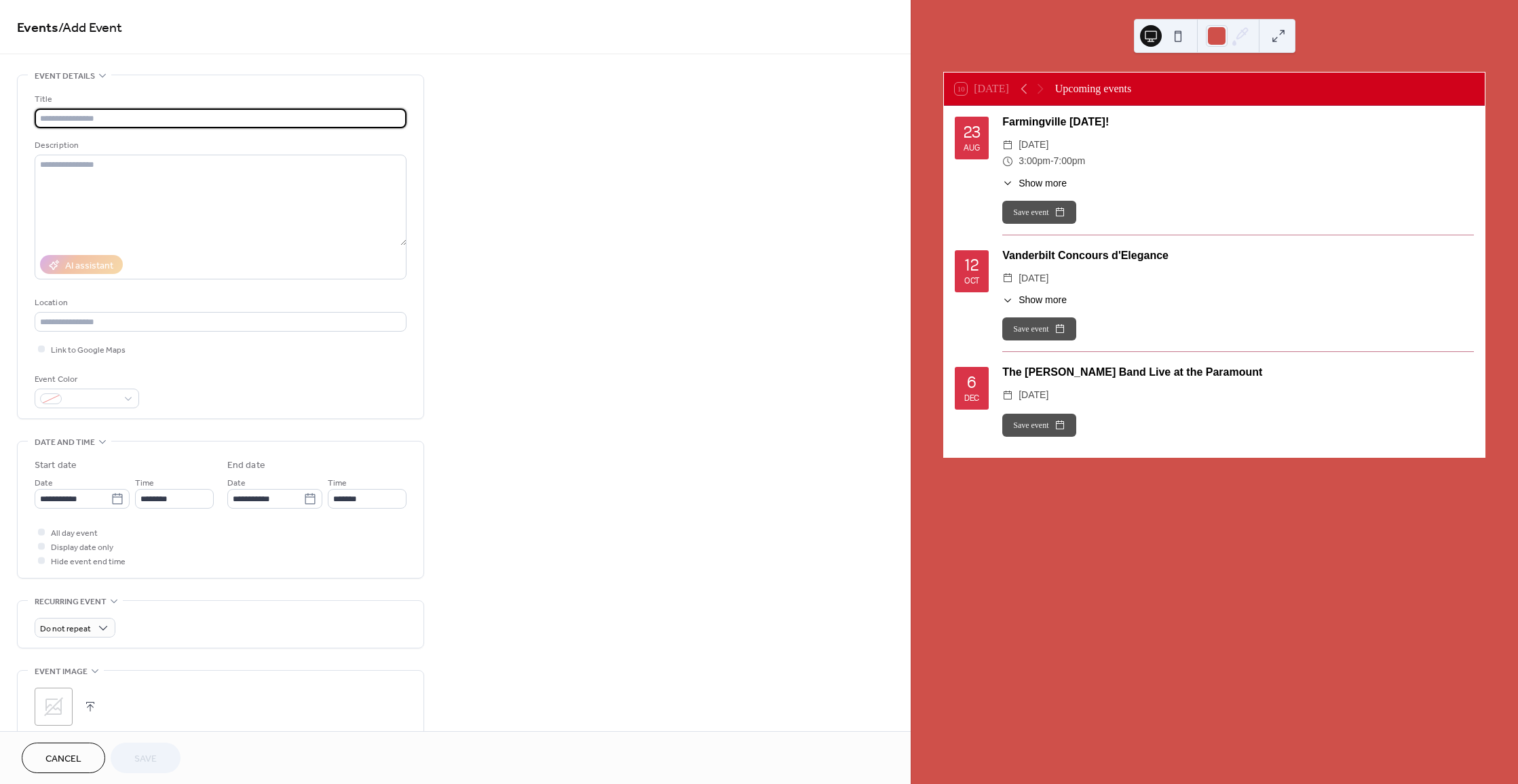 scroll, scrollTop: 0, scrollLeft: 0, axis: both 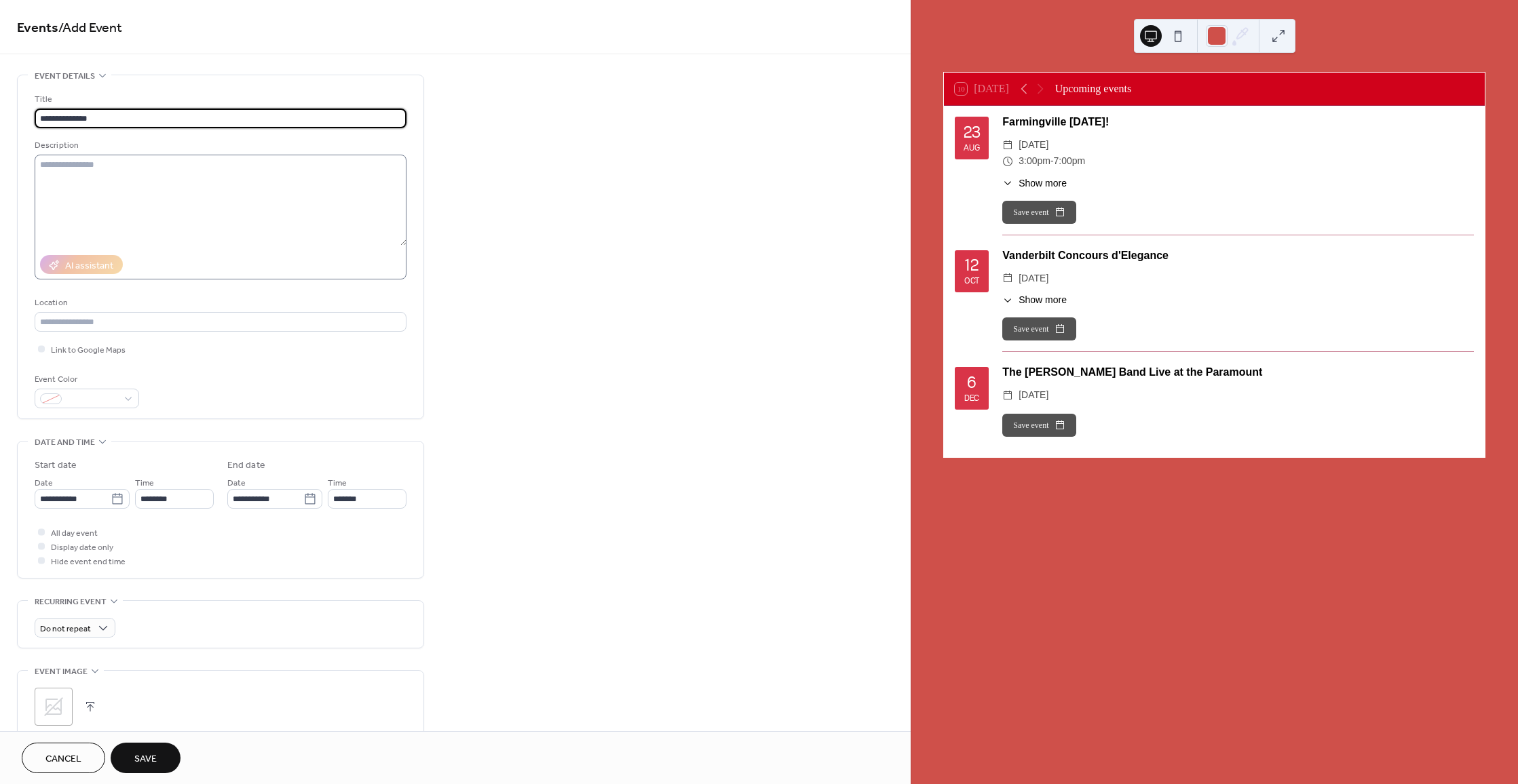 type on "**********" 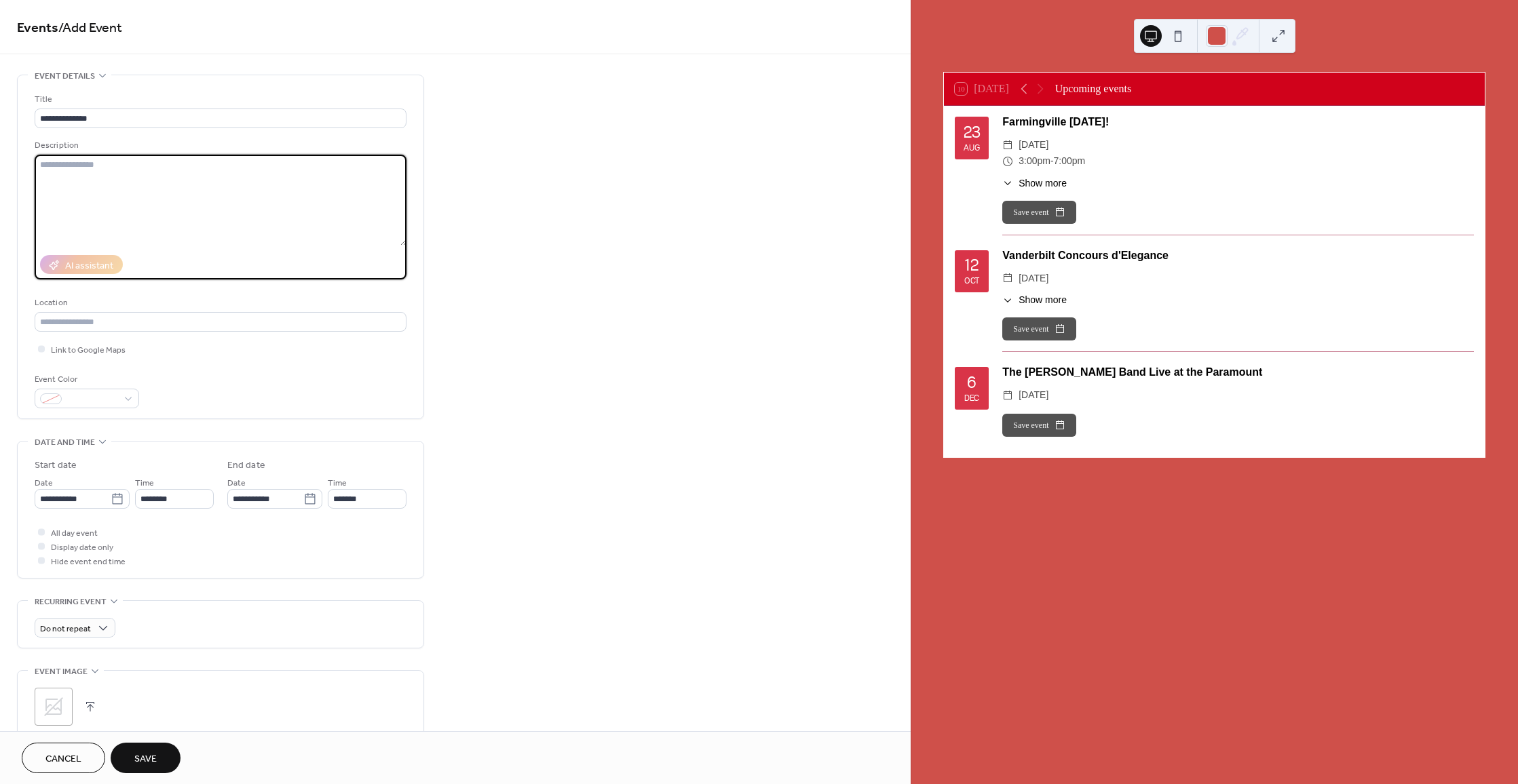 click at bounding box center [221, 200] 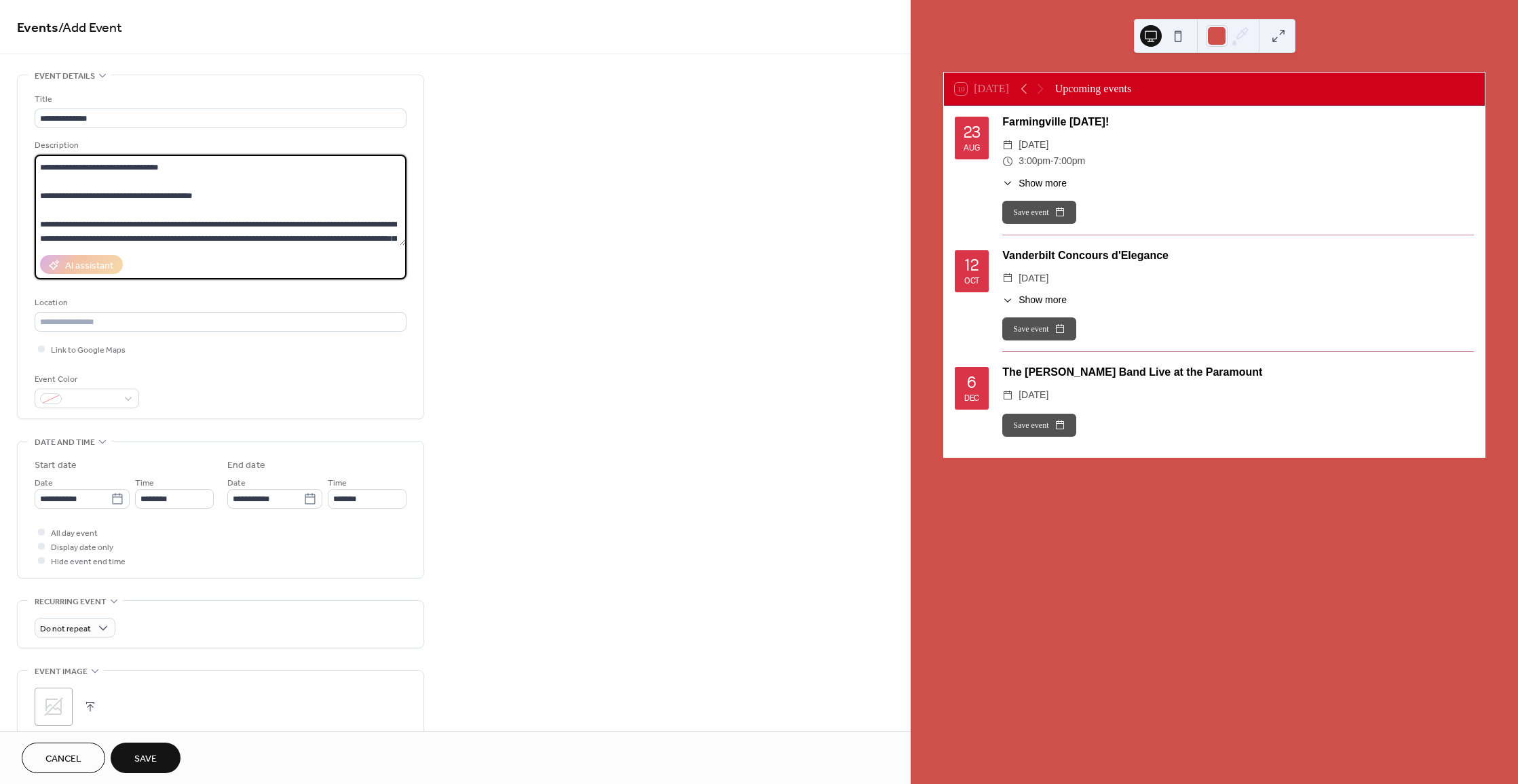 scroll, scrollTop: 0, scrollLeft: 0, axis: both 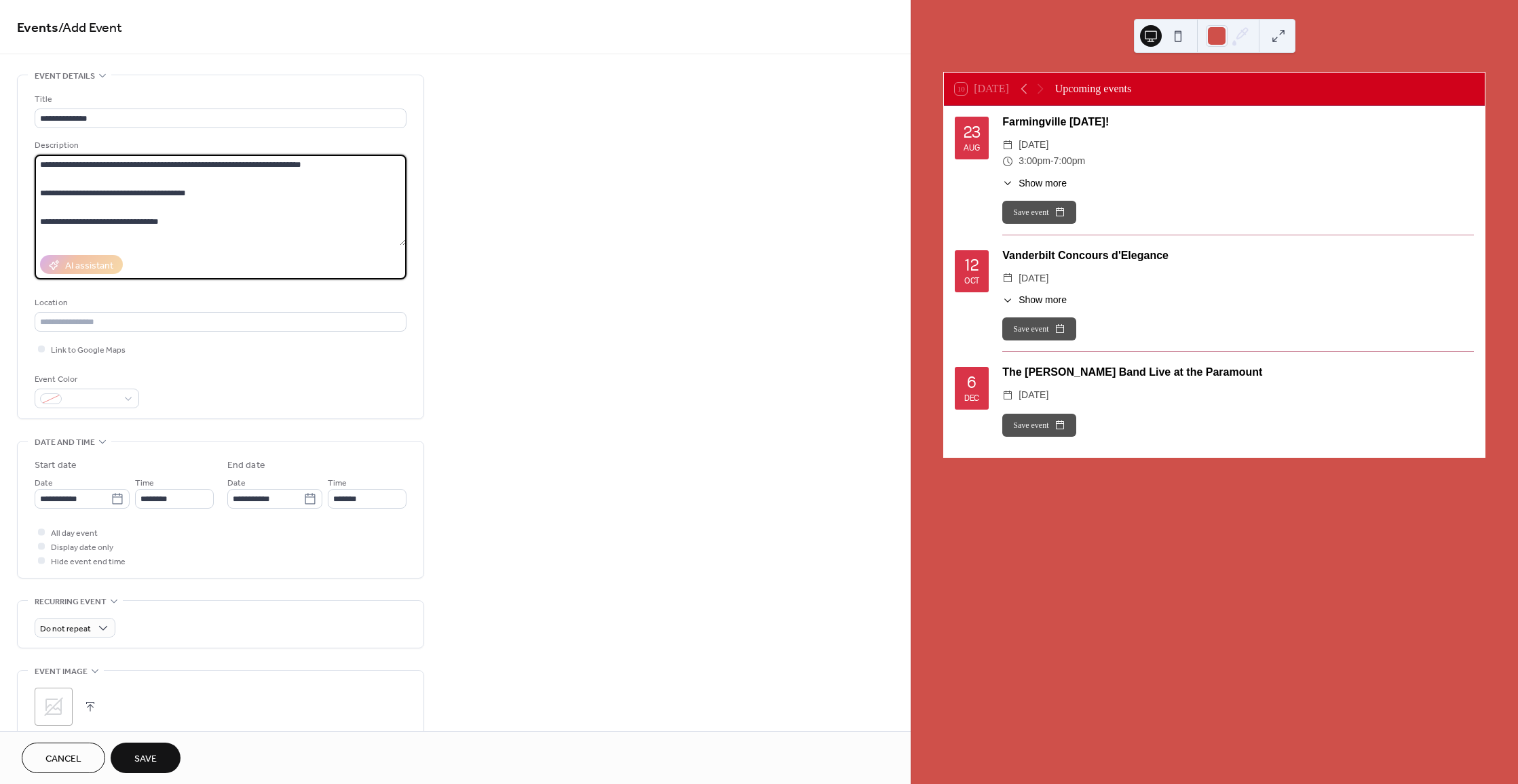 click at bounding box center [220, 200] 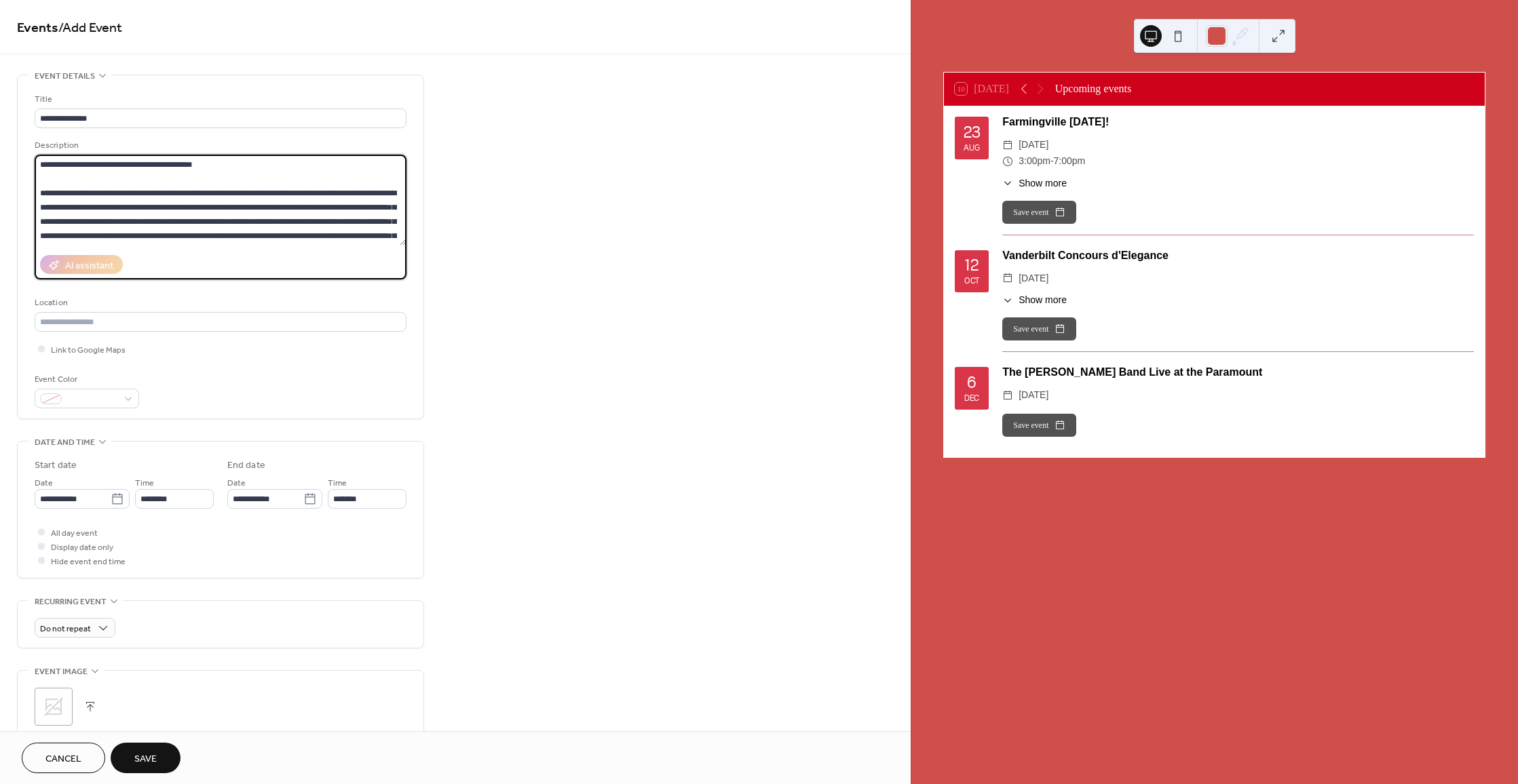 scroll, scrollTop: 90, scrollLeft: 0, axis: vertical 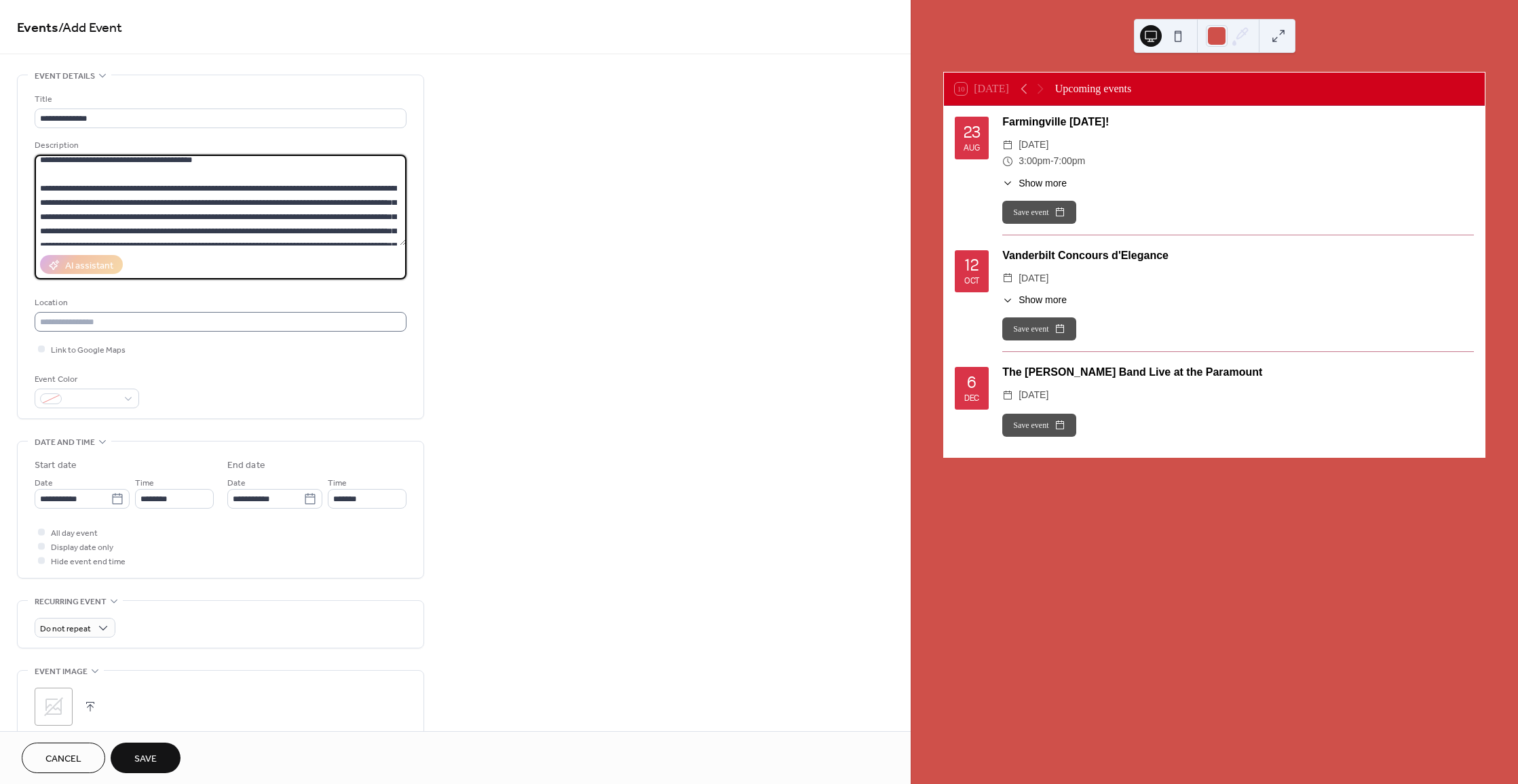 type on "**********" 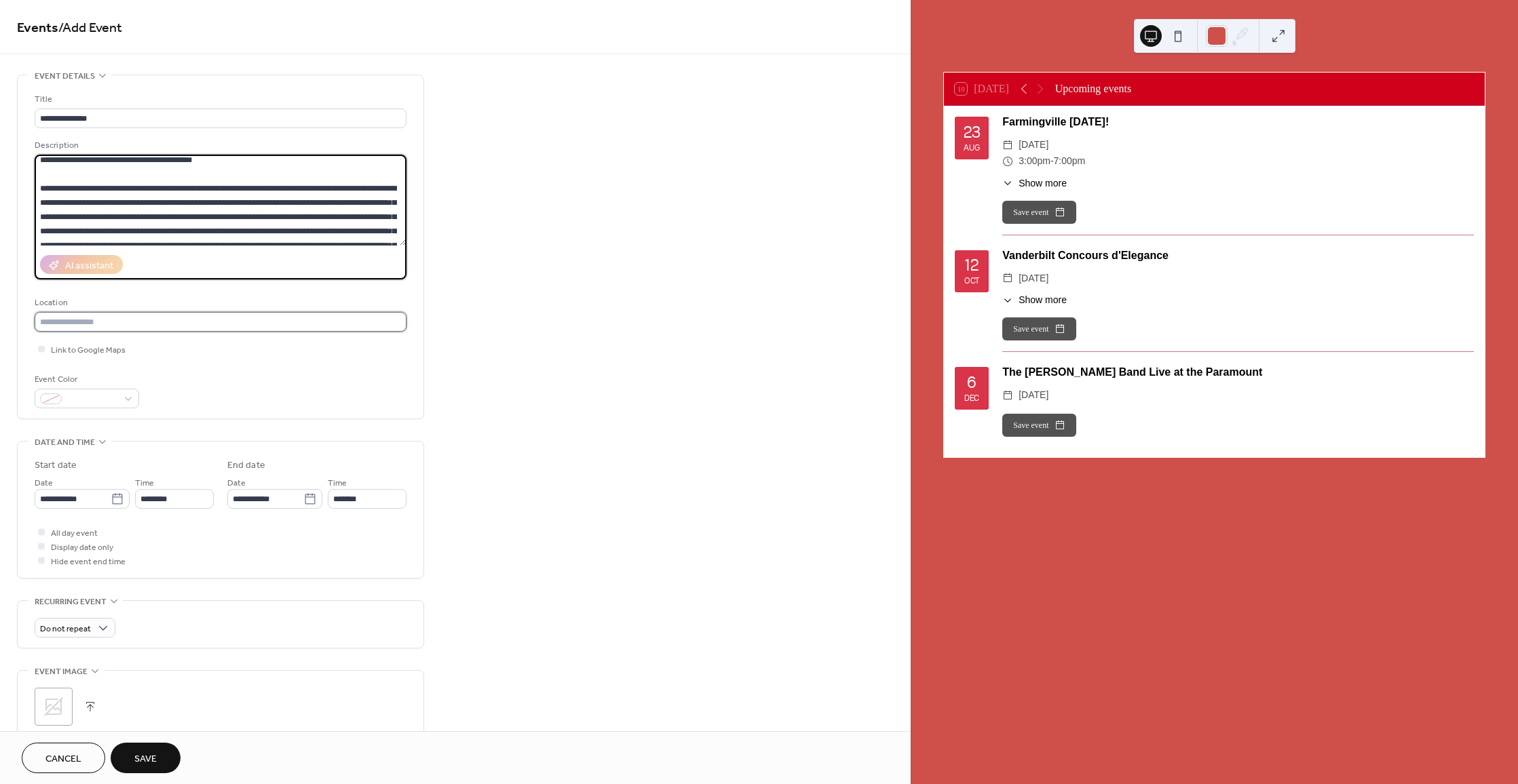 click at bounding box center [221, 321] 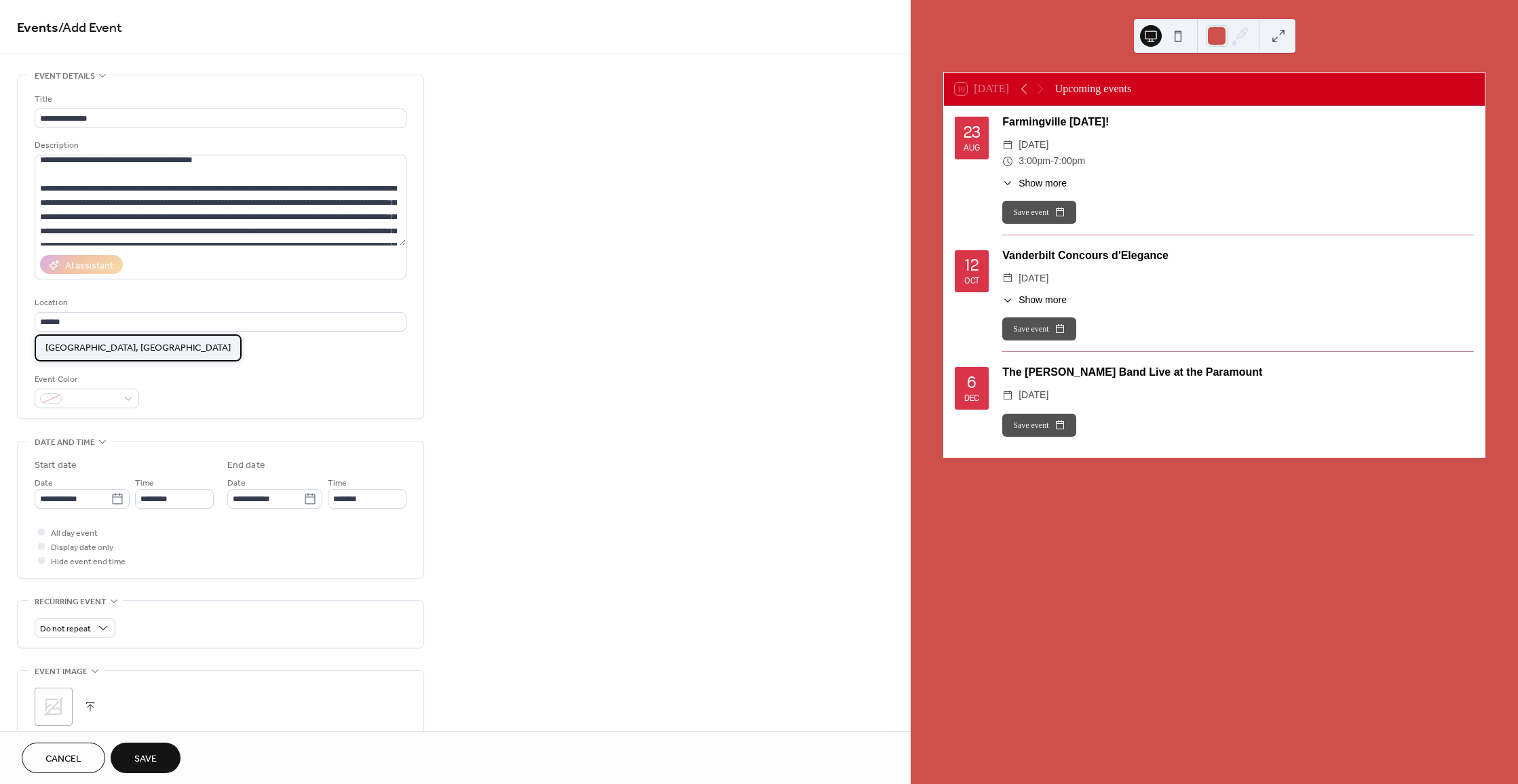 click on "[GEOGRAPHIC_DATA], [GEOGRAPHIC_DATA]" at bounding box center (138, 348) 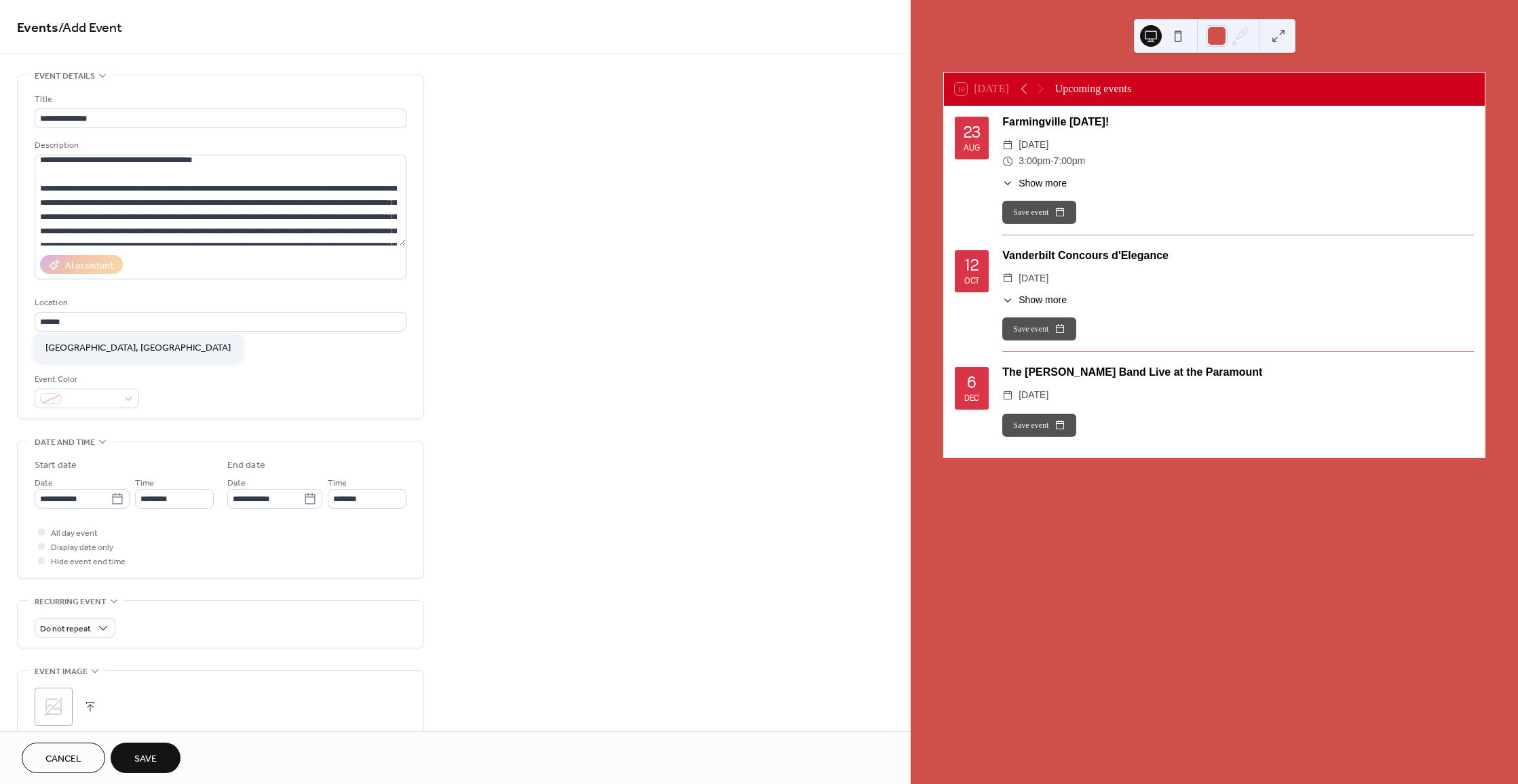 type on "**********" 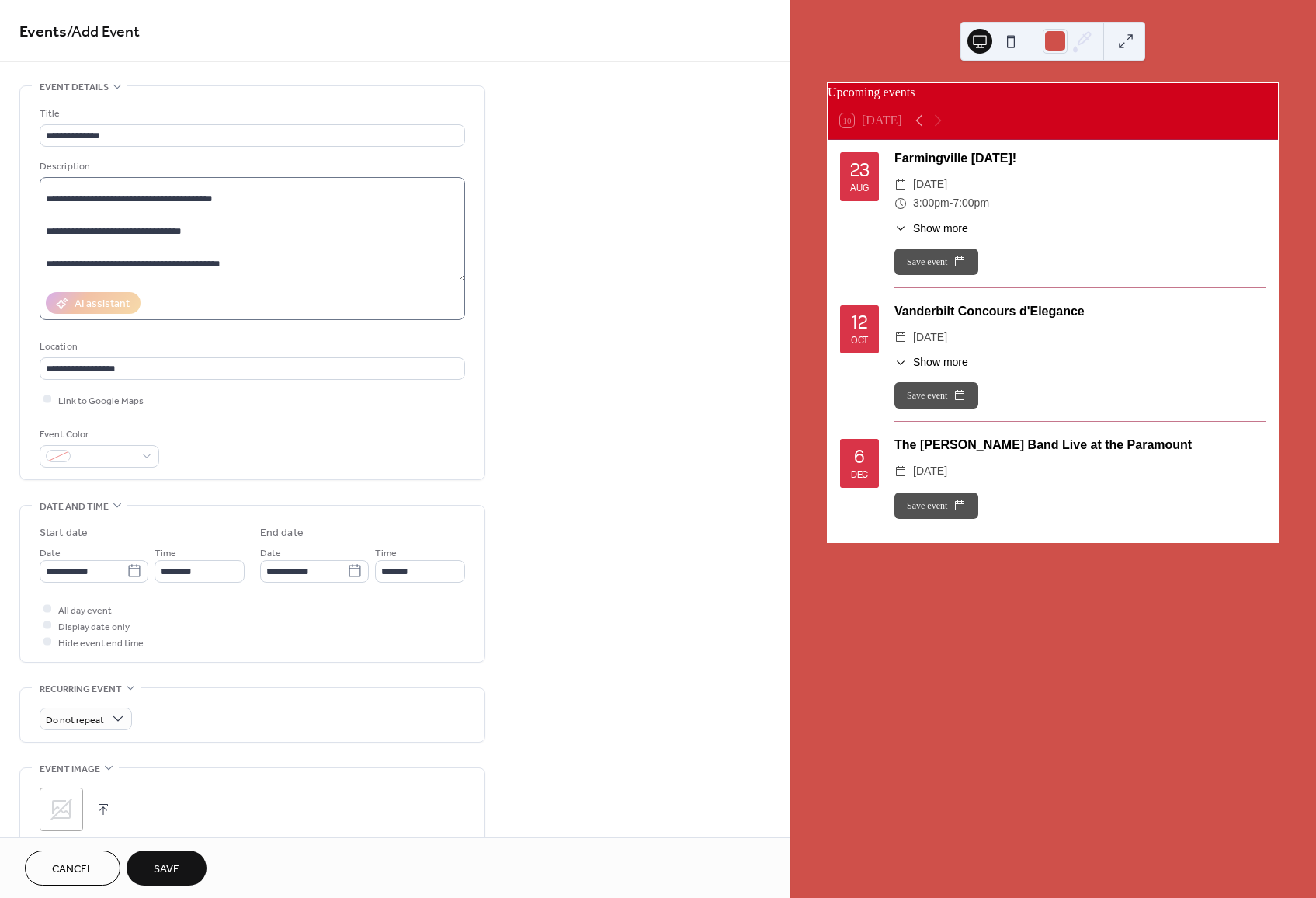 scroll, scrollTop: 0, scrollLeft: 0, axis: both 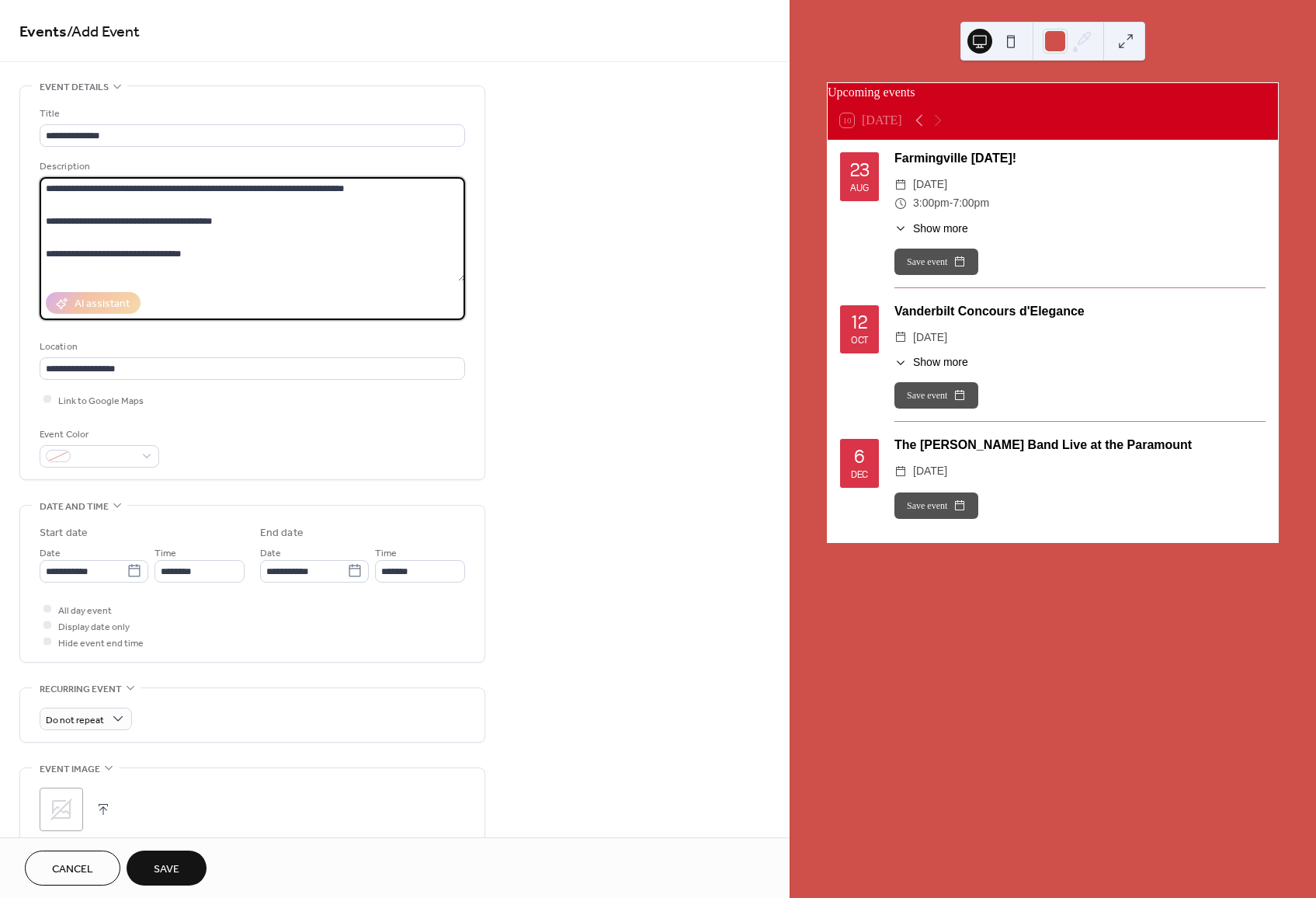 drag, startPoint x: 370, startPoint y: 196, endPoint x: 109, endPoint y: 177, distance: 261.69066 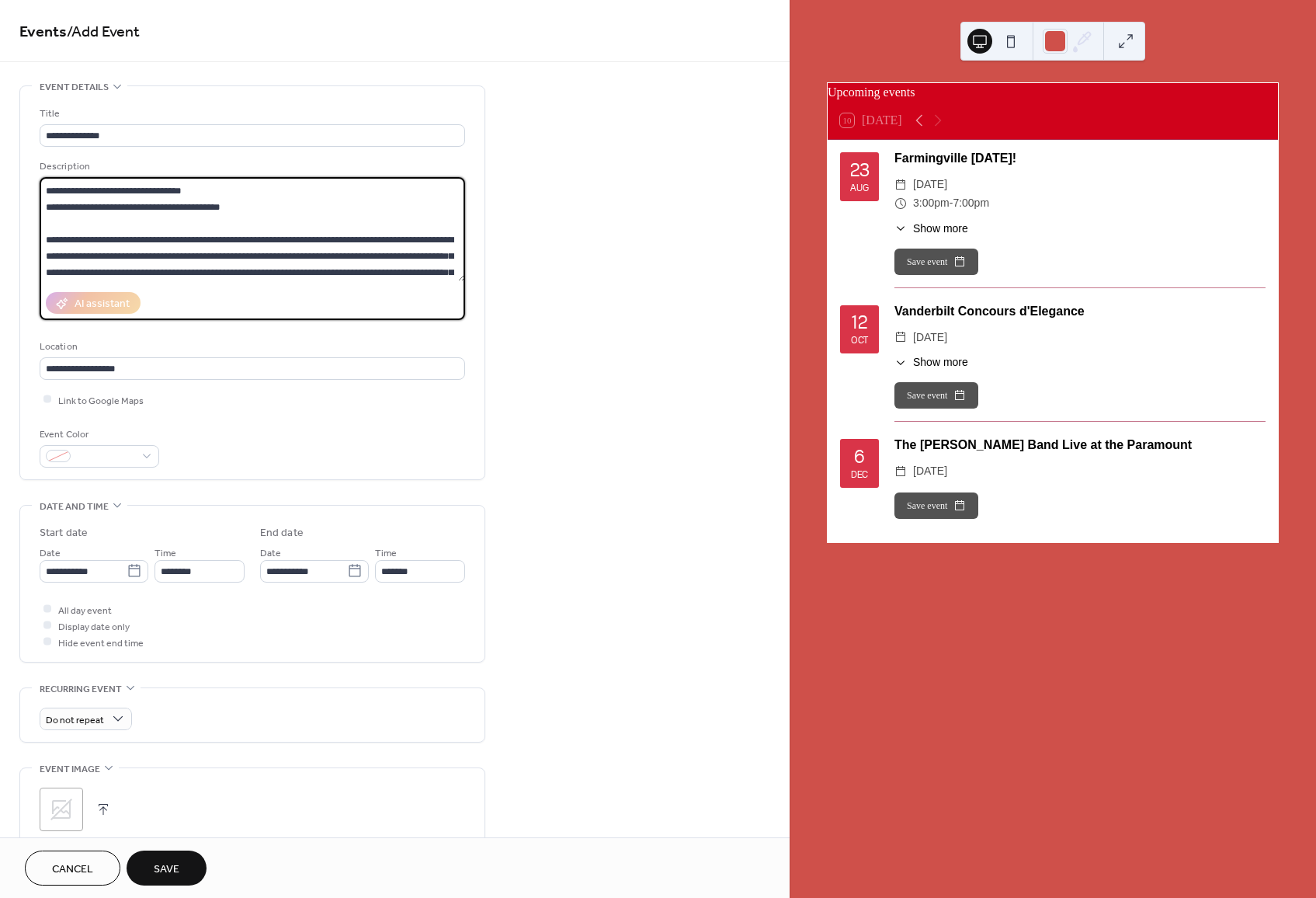 scroll, scrollTop: 47, scrollLeft: 0, axis: vertical 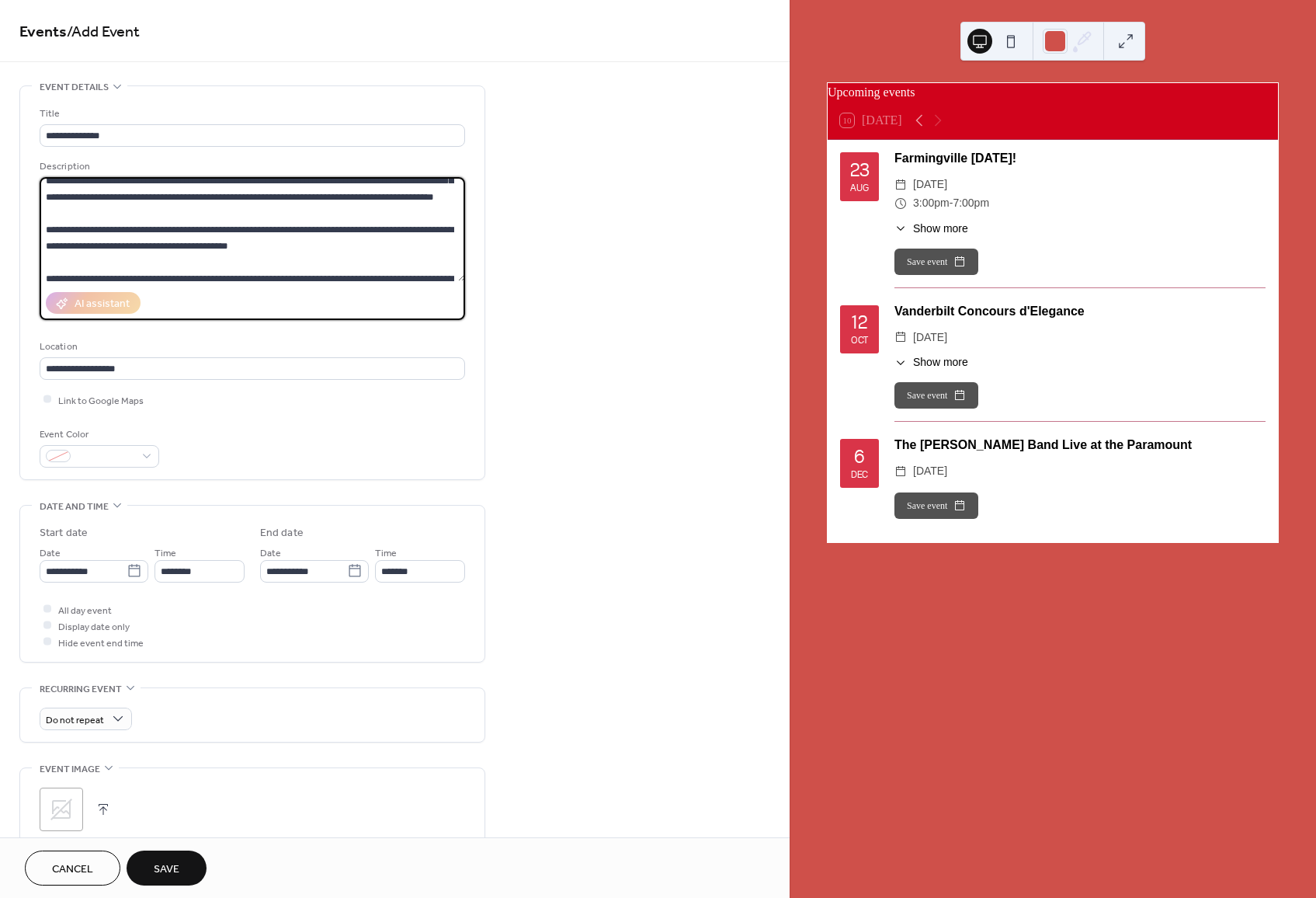 click at bounding box center (252, 229) 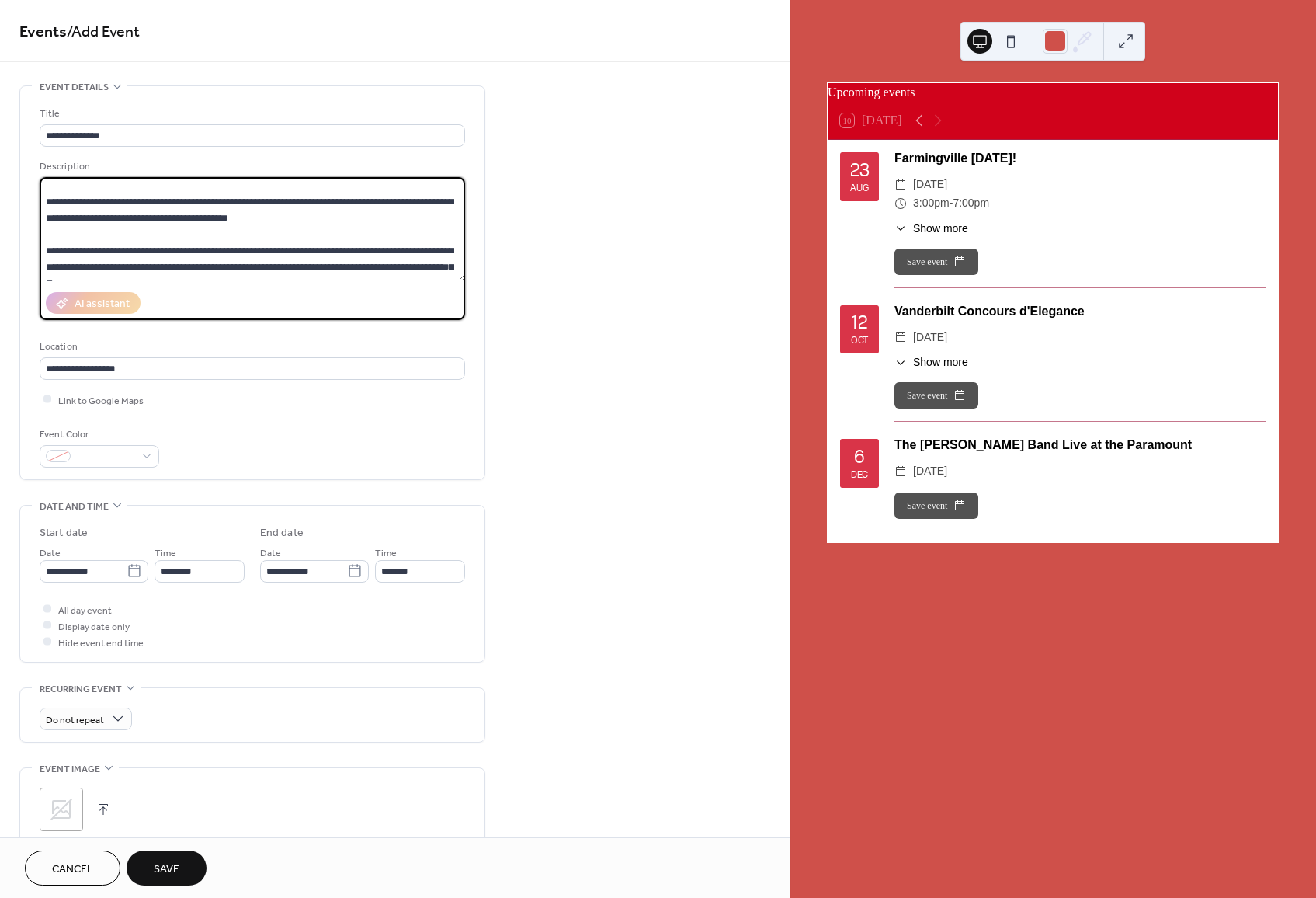scroll, scrollTop: 211, scrollLeft: 0, axis: vertical 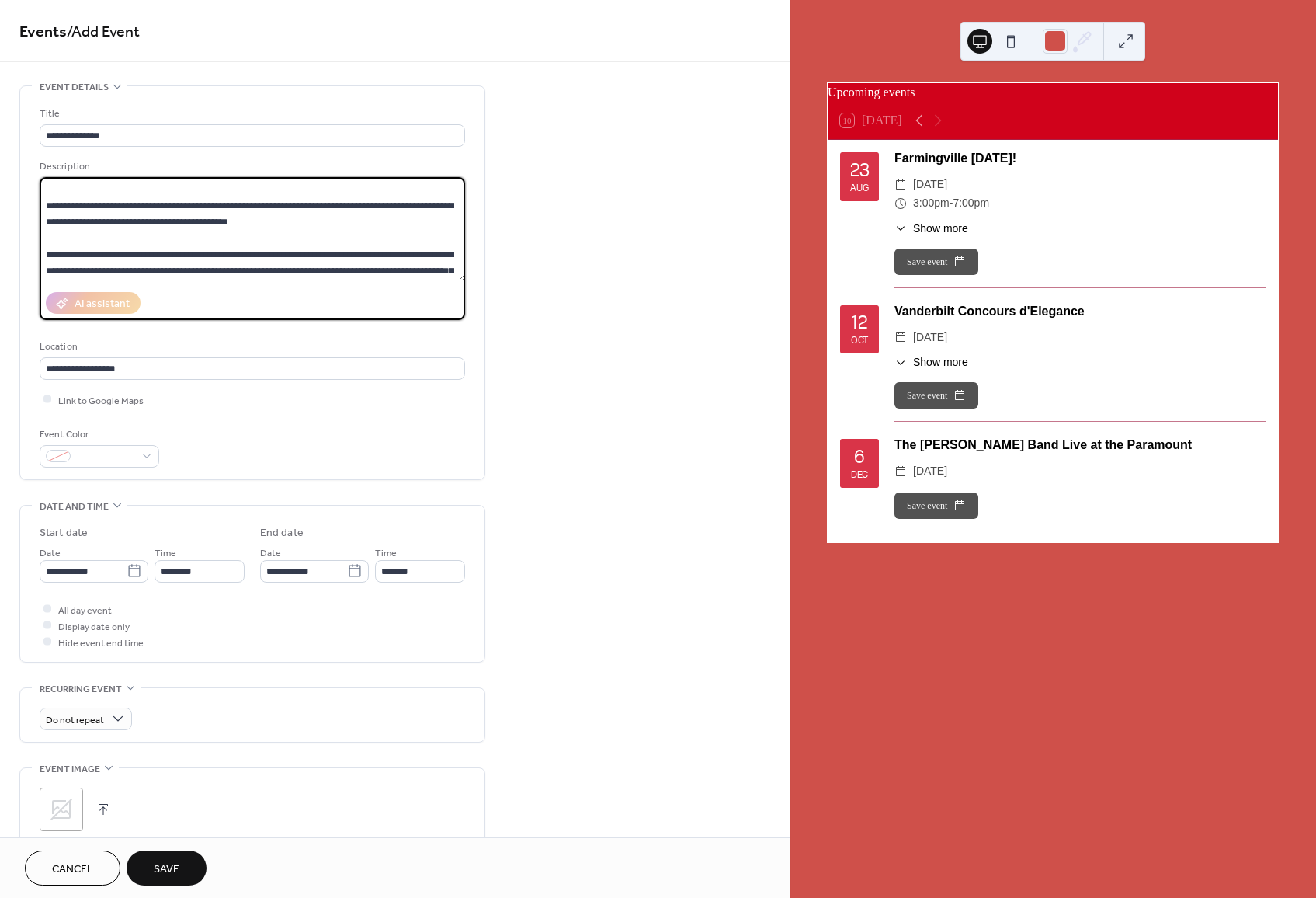drag, startPoint x: 51, startPoint y: 211, endPoint x: 276, endPoint y: 242, distance: 227.12552 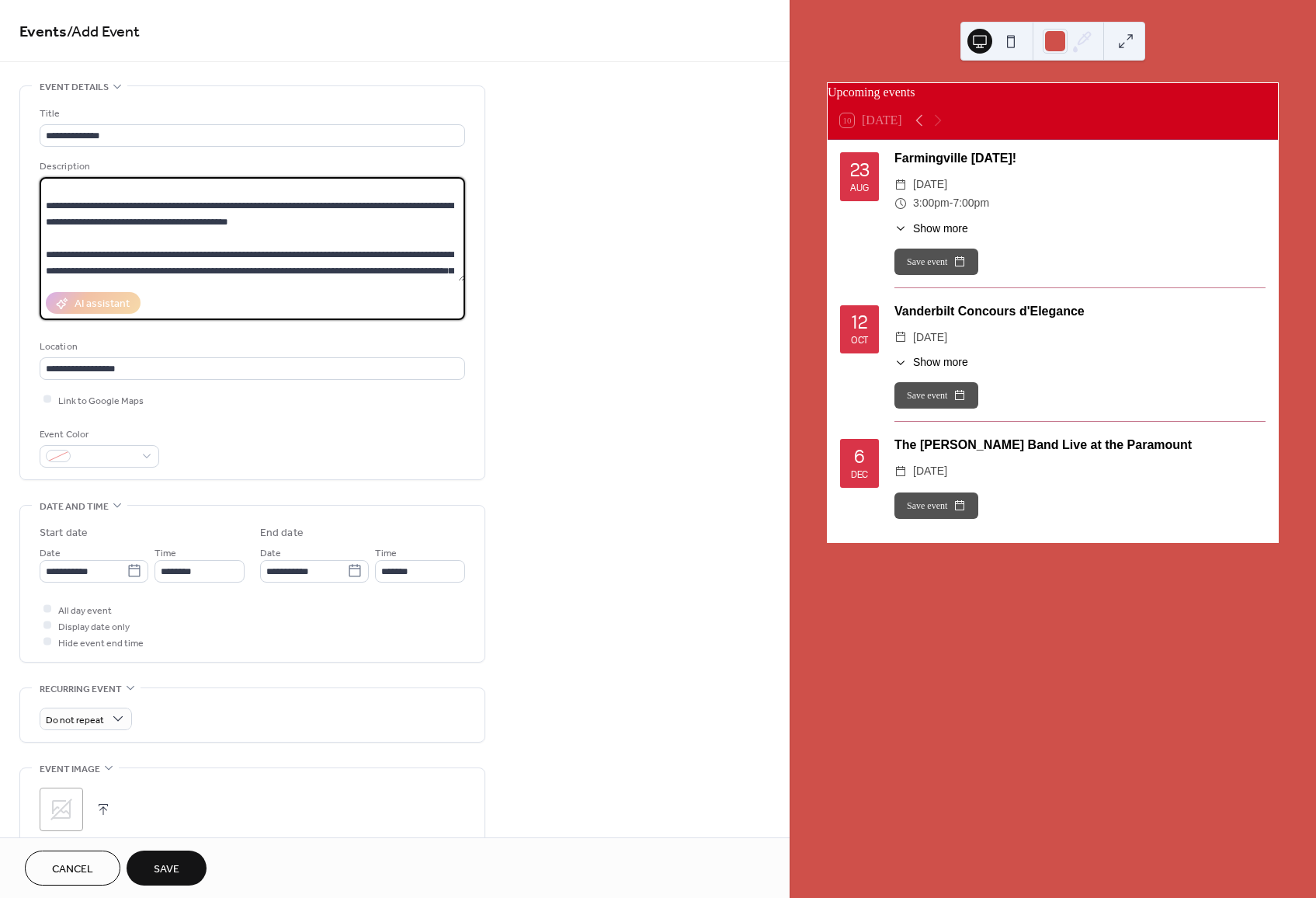 click at bounding box center [252, 229] 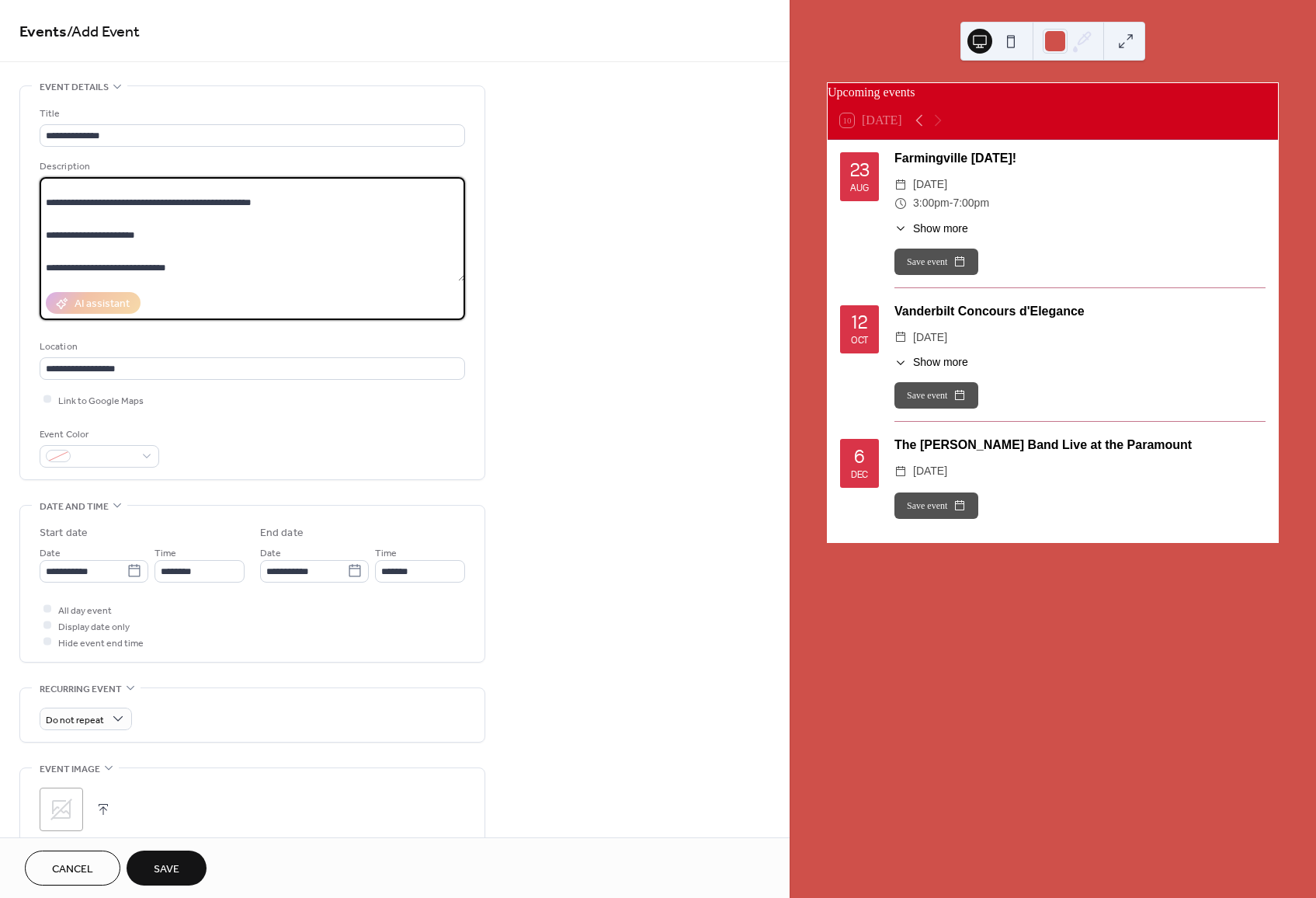 scroll, scrollTop: 282, scrollLeft: 0, axis: vertical 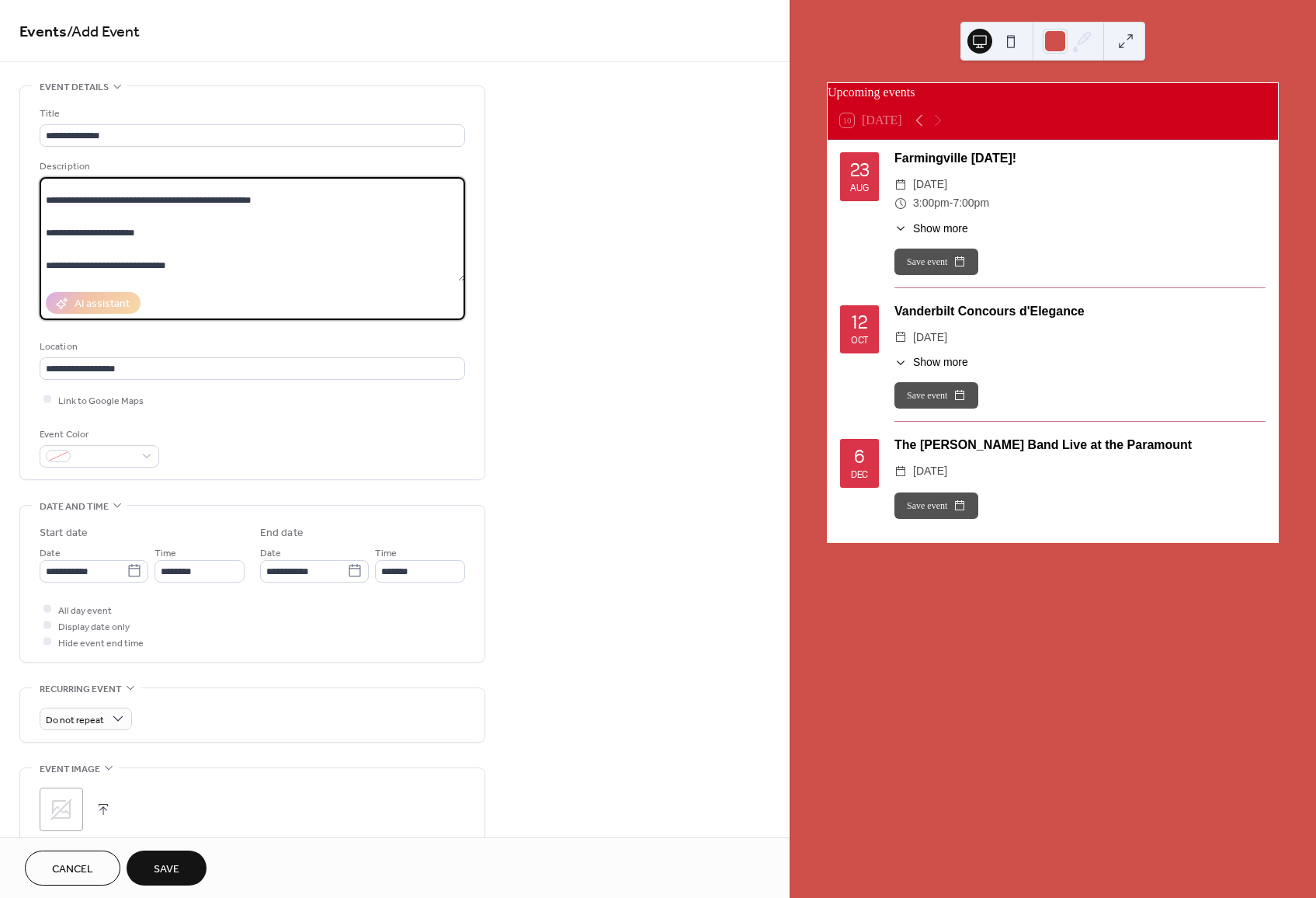 click at bounding box center (252, 229) 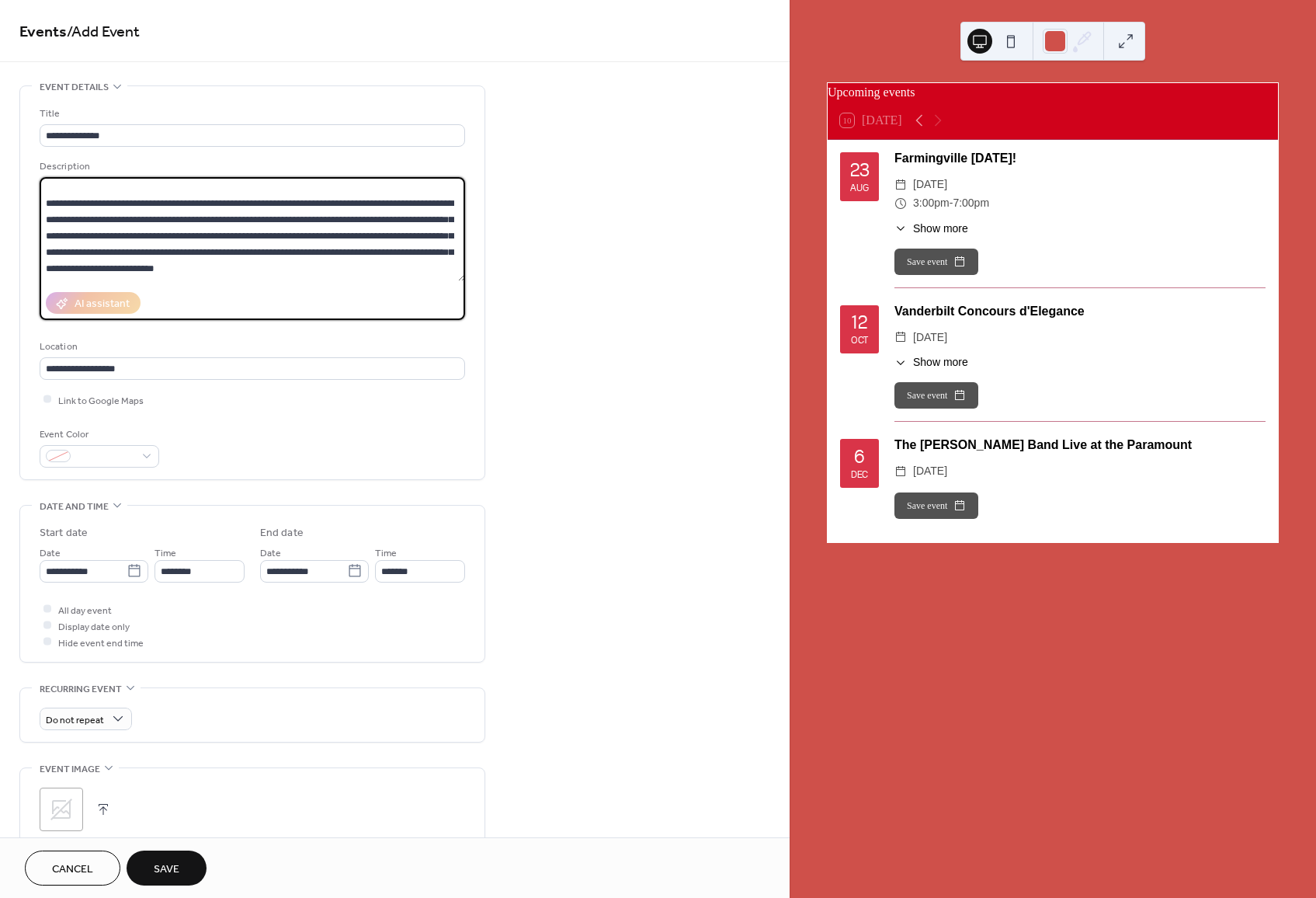 scroll, scrollTop: 2612, scrollLeft: 0, axis: vertical 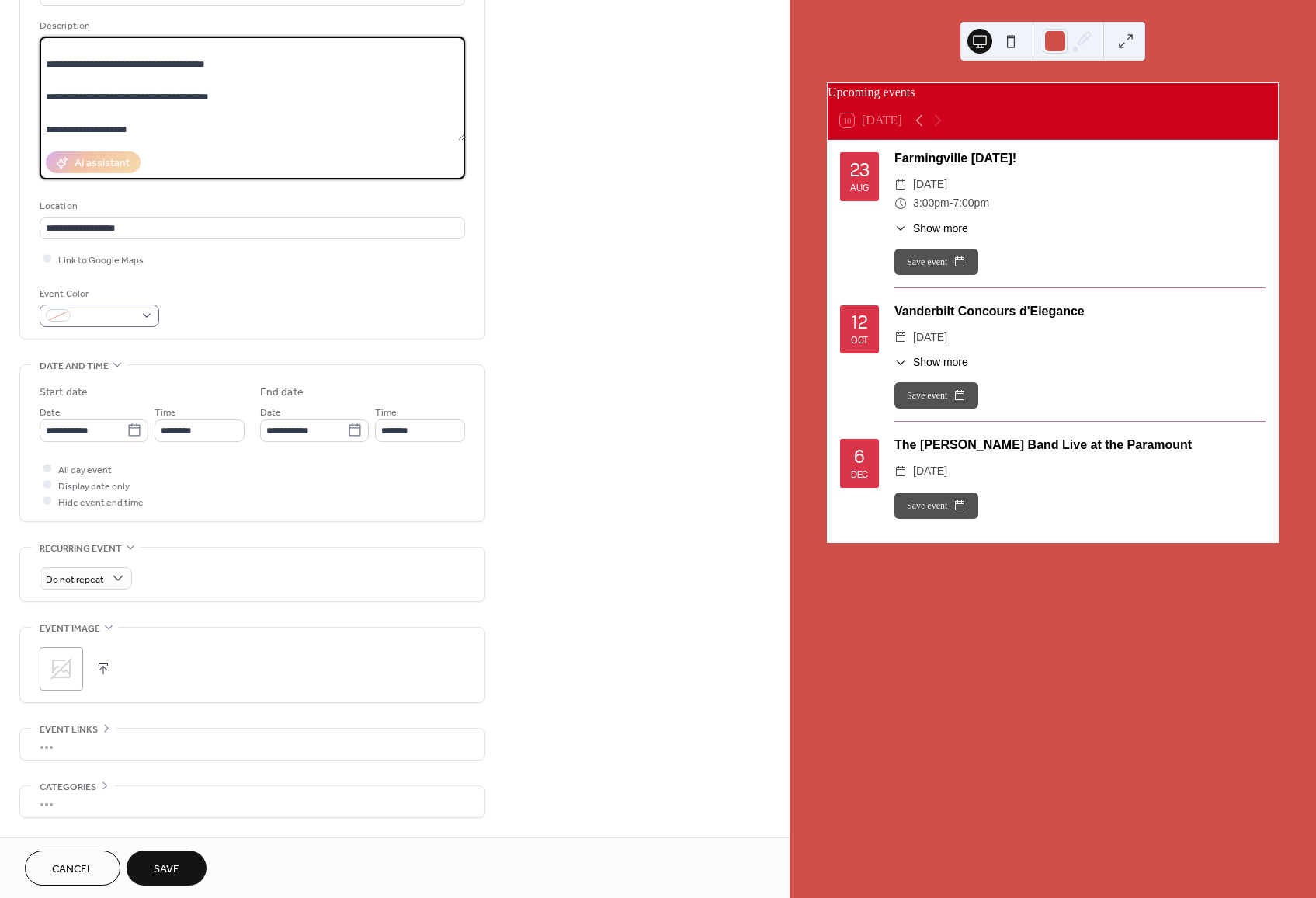 type on "**********" 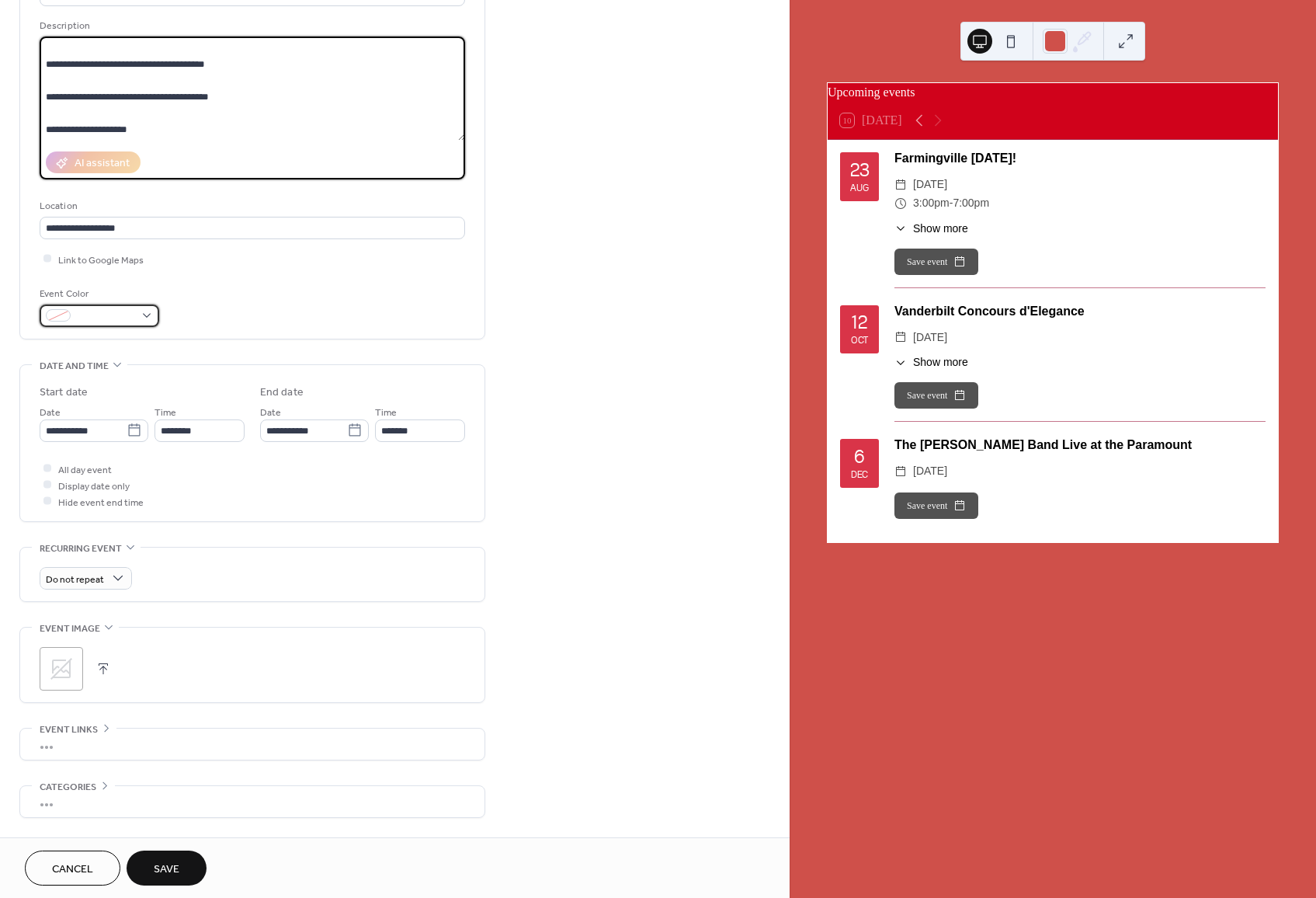 click at bounding box center [99, 315] 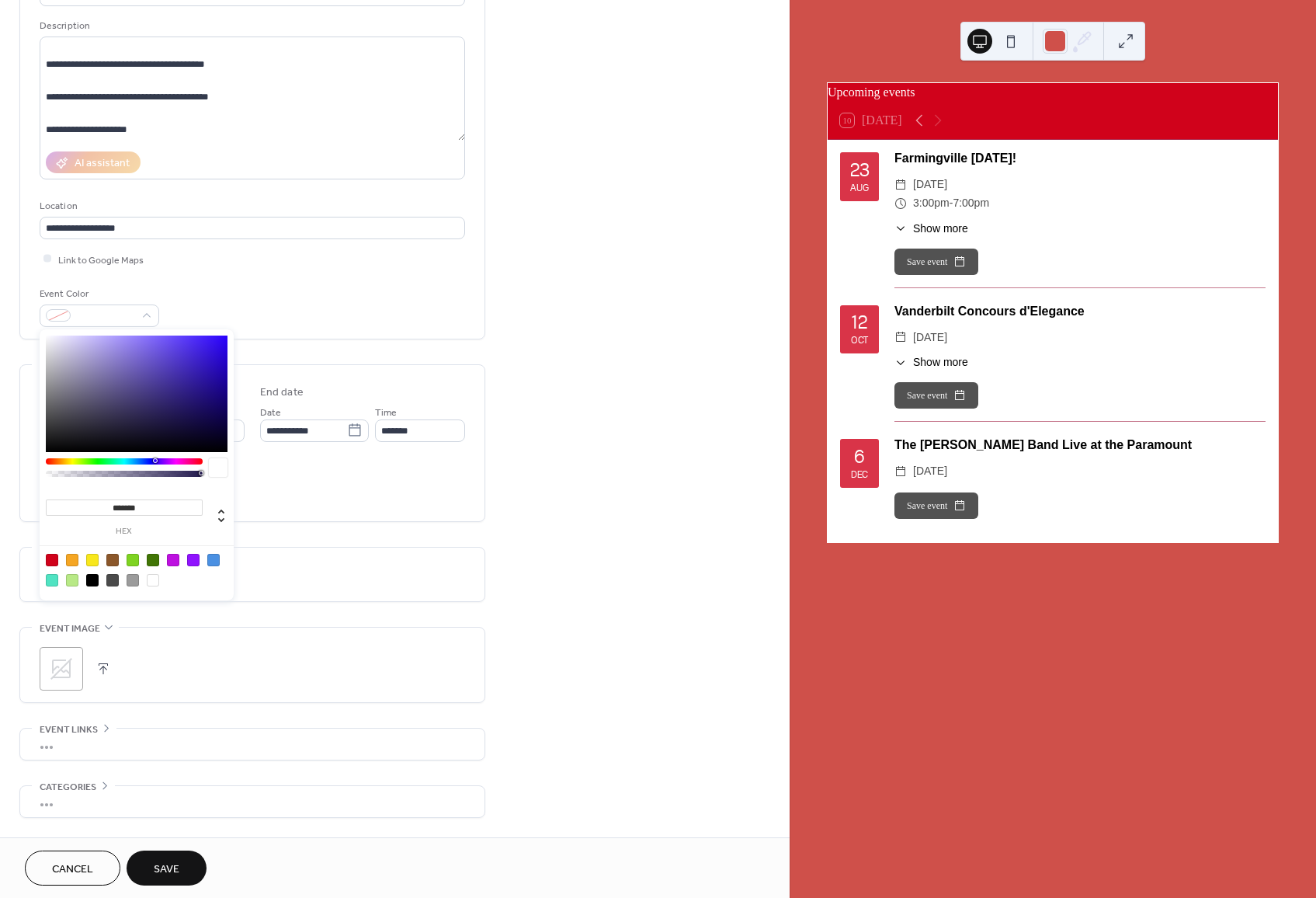 type on "*******" 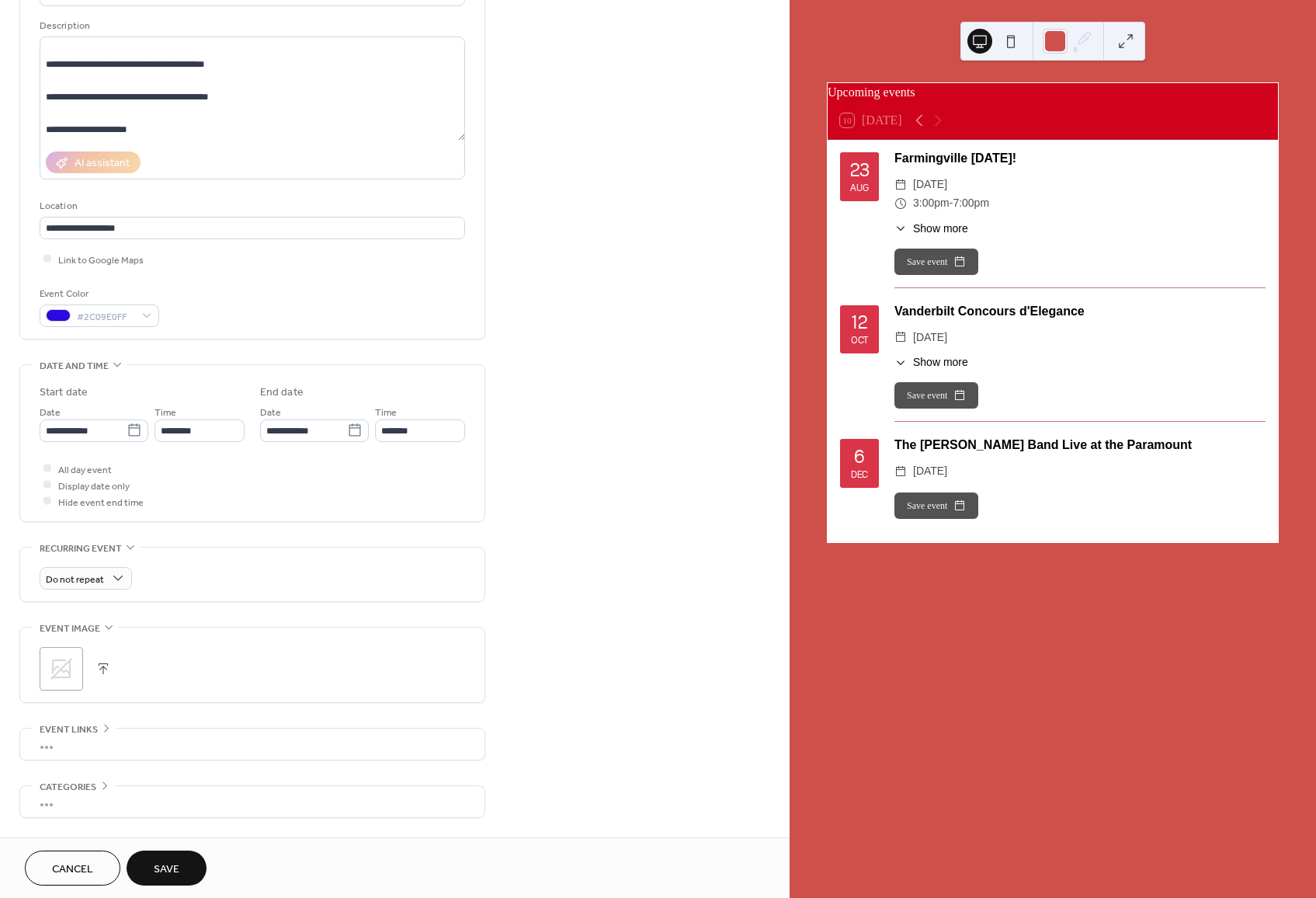 click on "All day event Display date only Hide event end time" at bounding box center [252, 485] 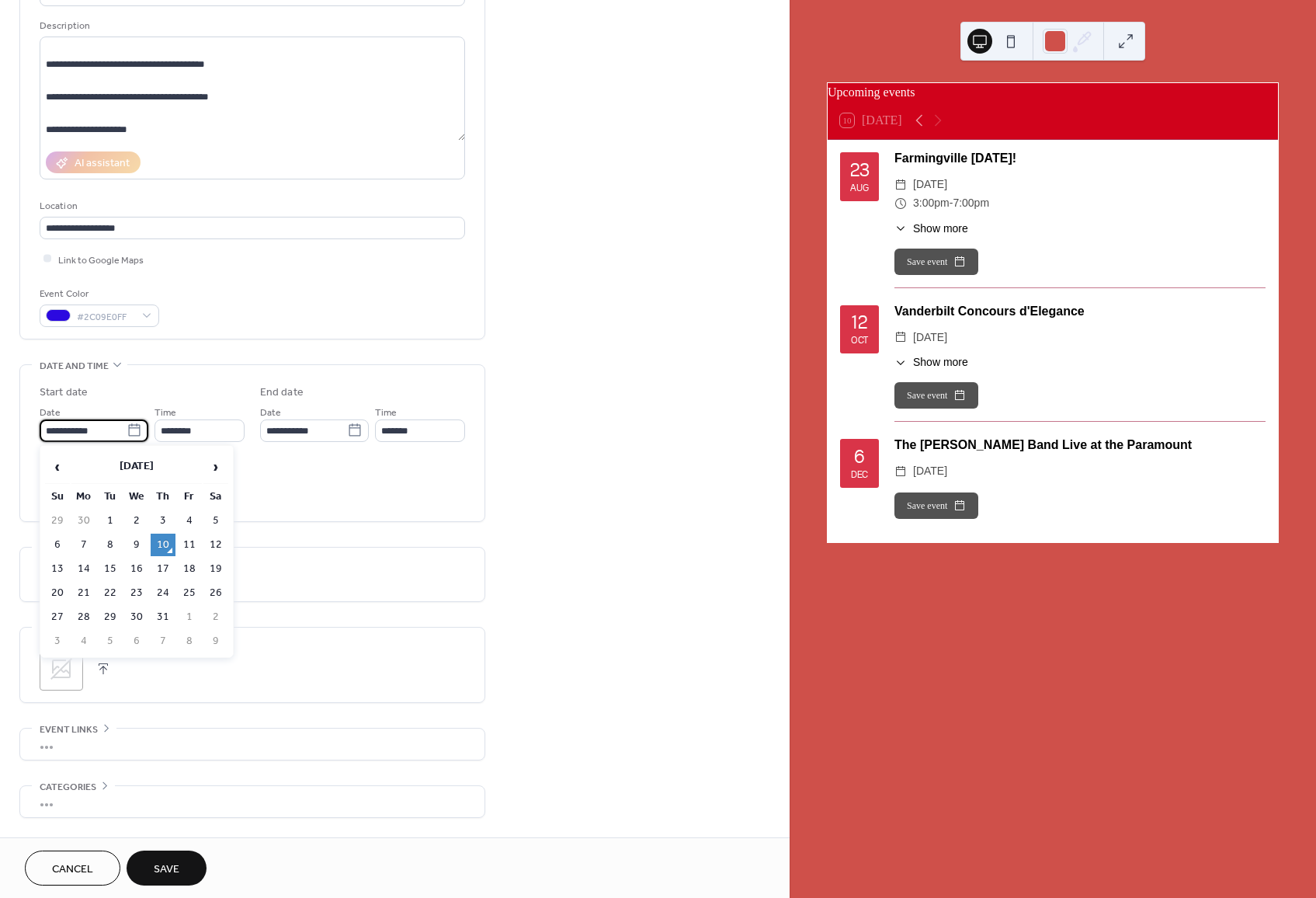 click on "**********" at bounding box center (83, 430) 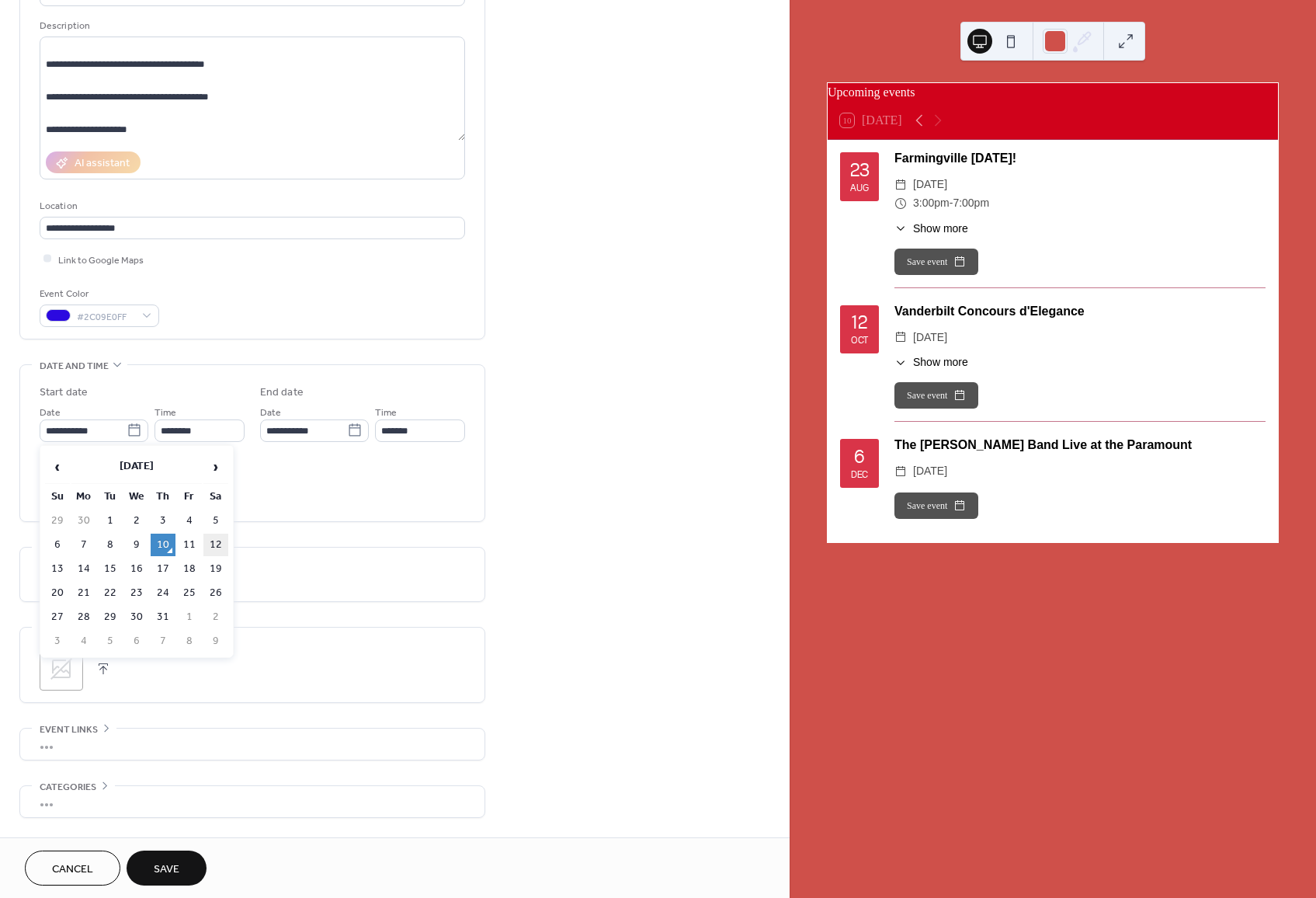 click on "12" at bounding box center [216, 545] 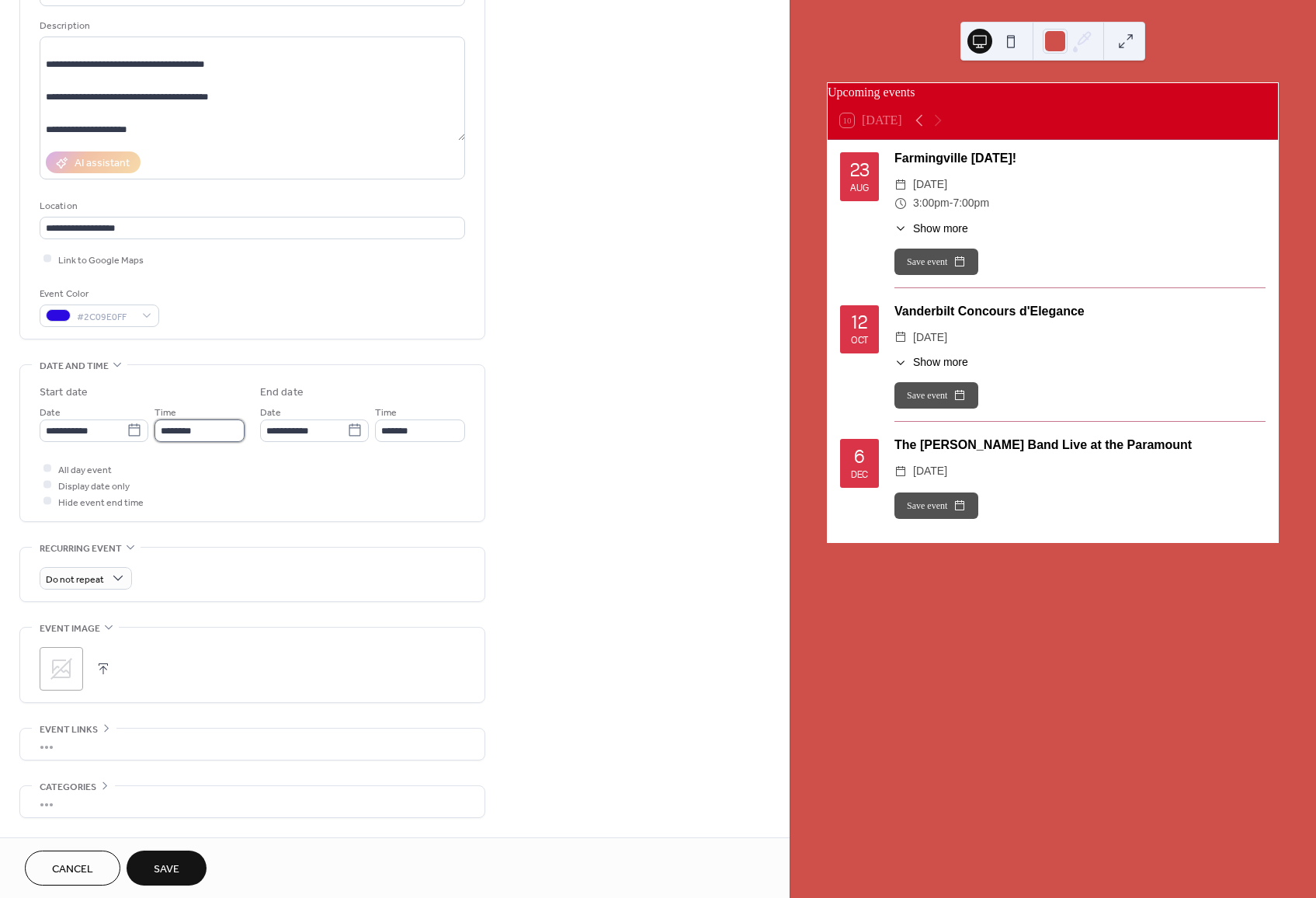 click on "********" at bounding box center (200, 430) 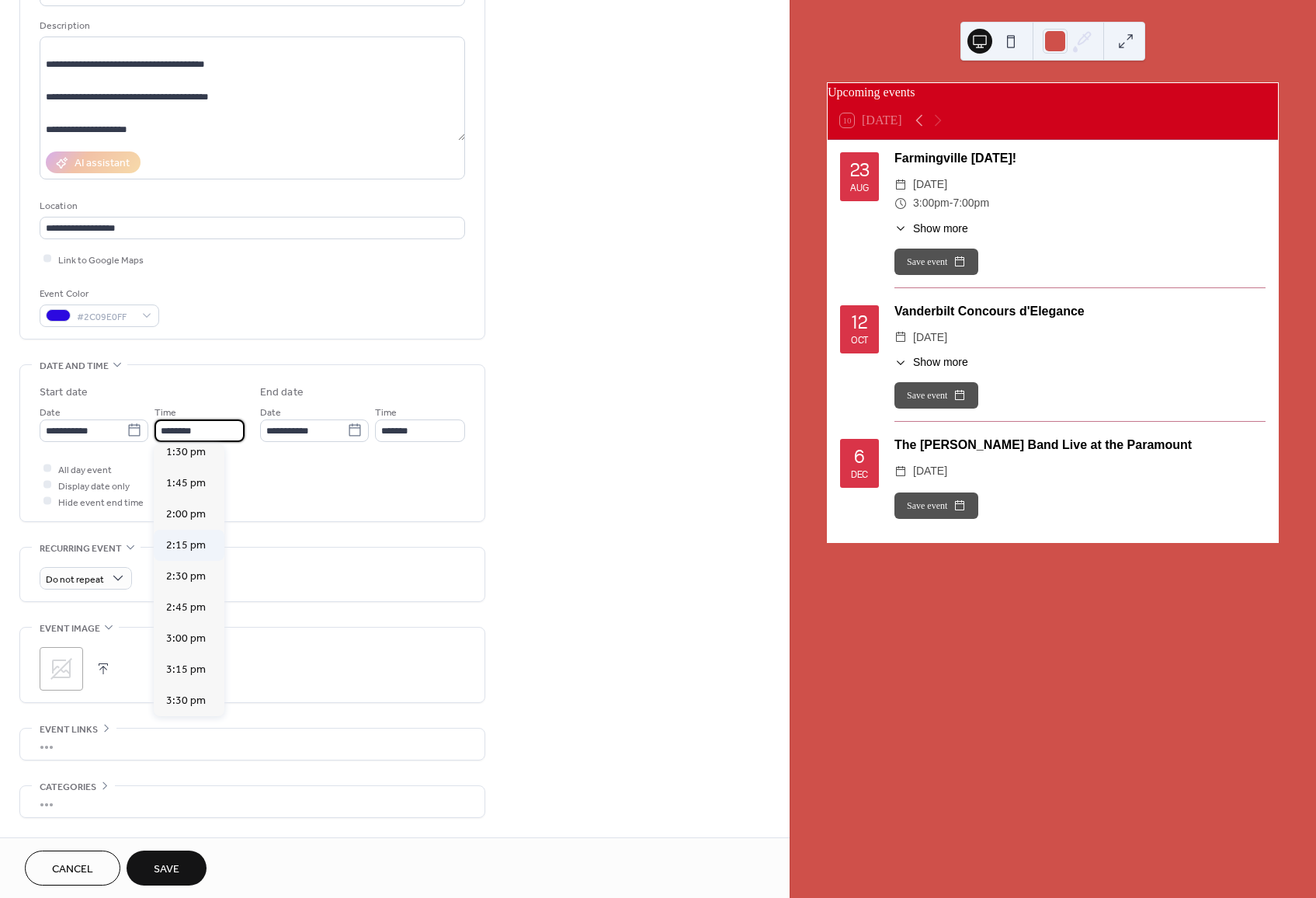 scroll, scrollTop: 1726, scrollLeft: 0, axis: vertical 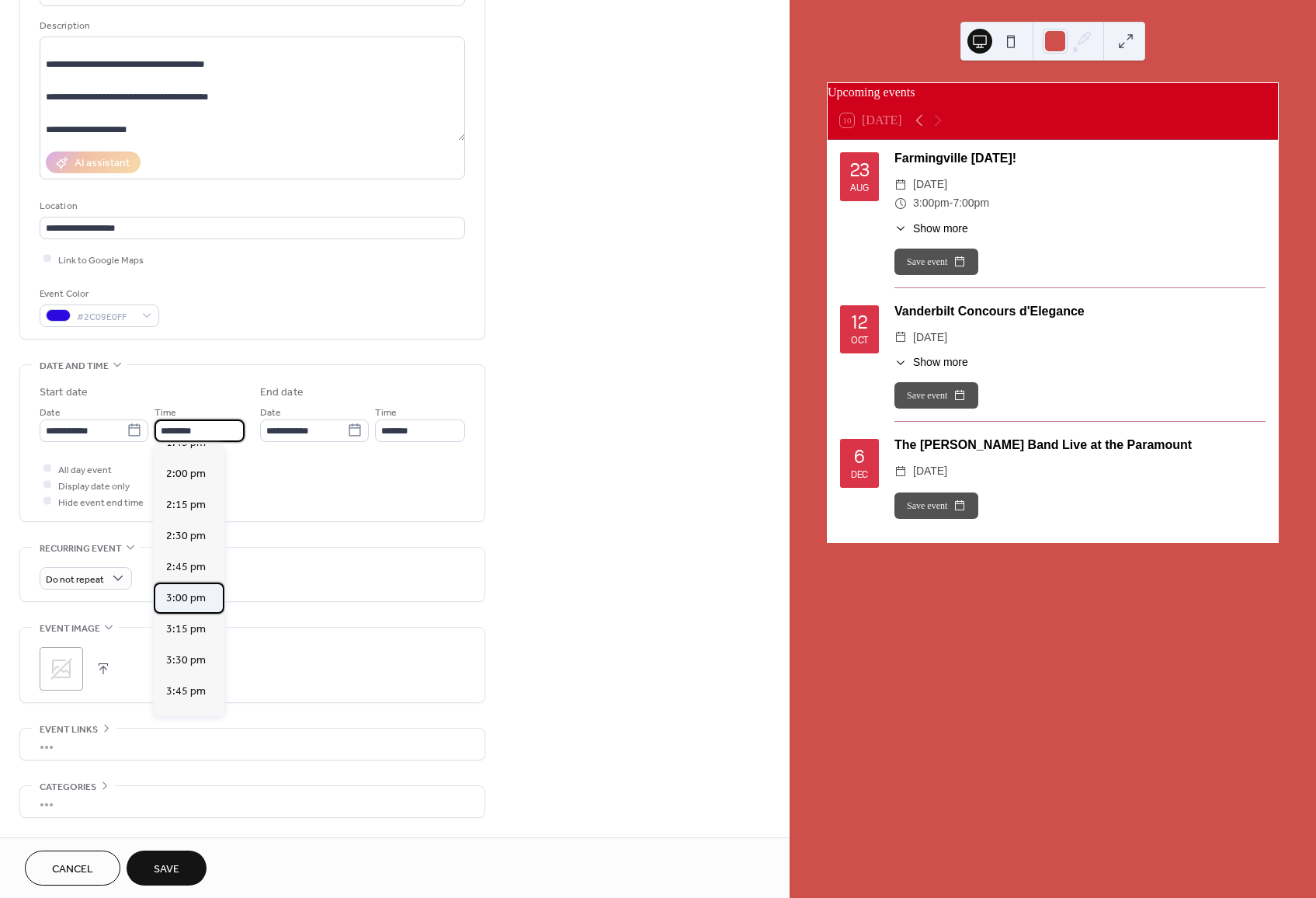 click on "3:00 pm" at bounding box center [186, 597] 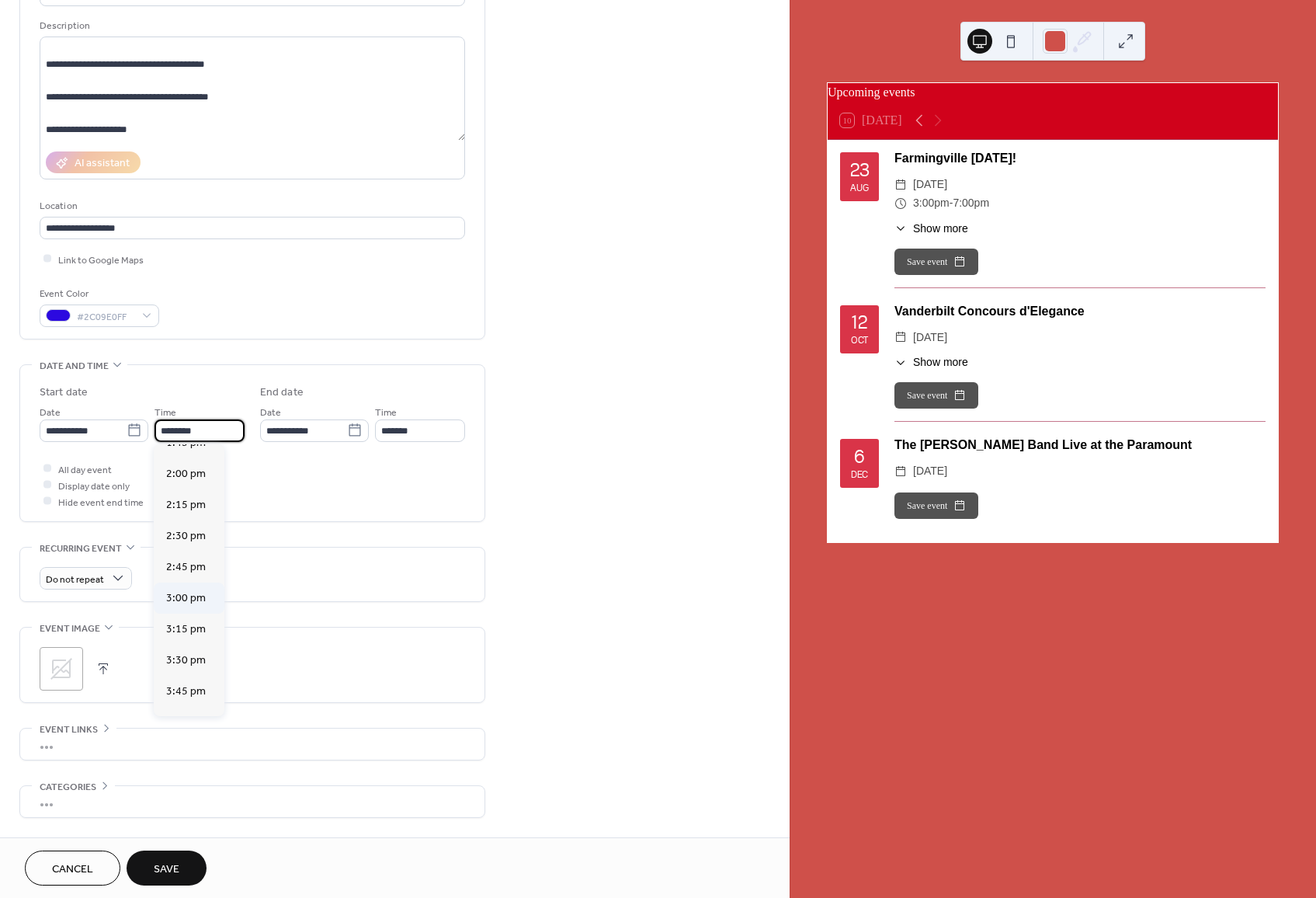 type on "*******" 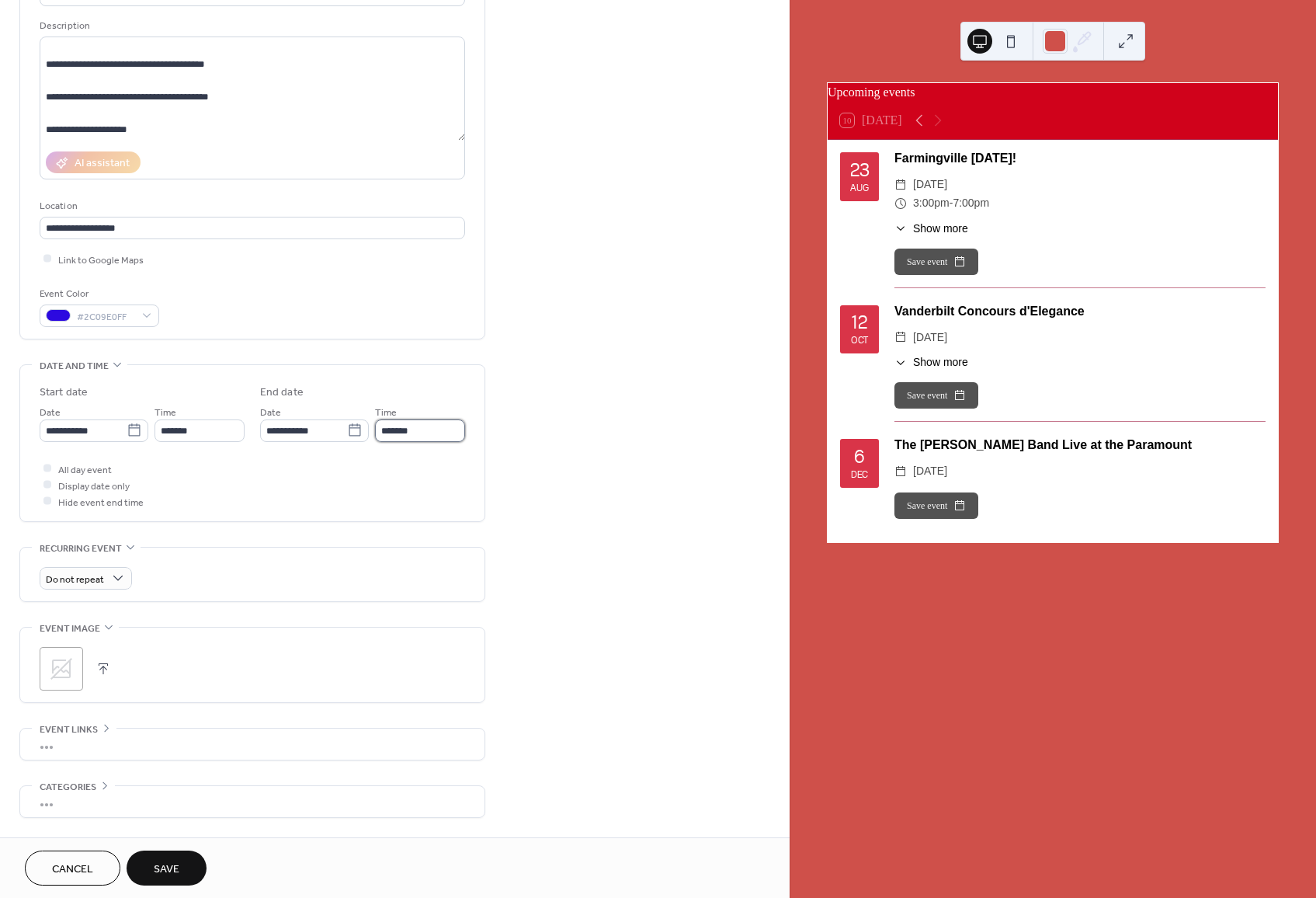 click on "*******" at bounding box center [420, 430] 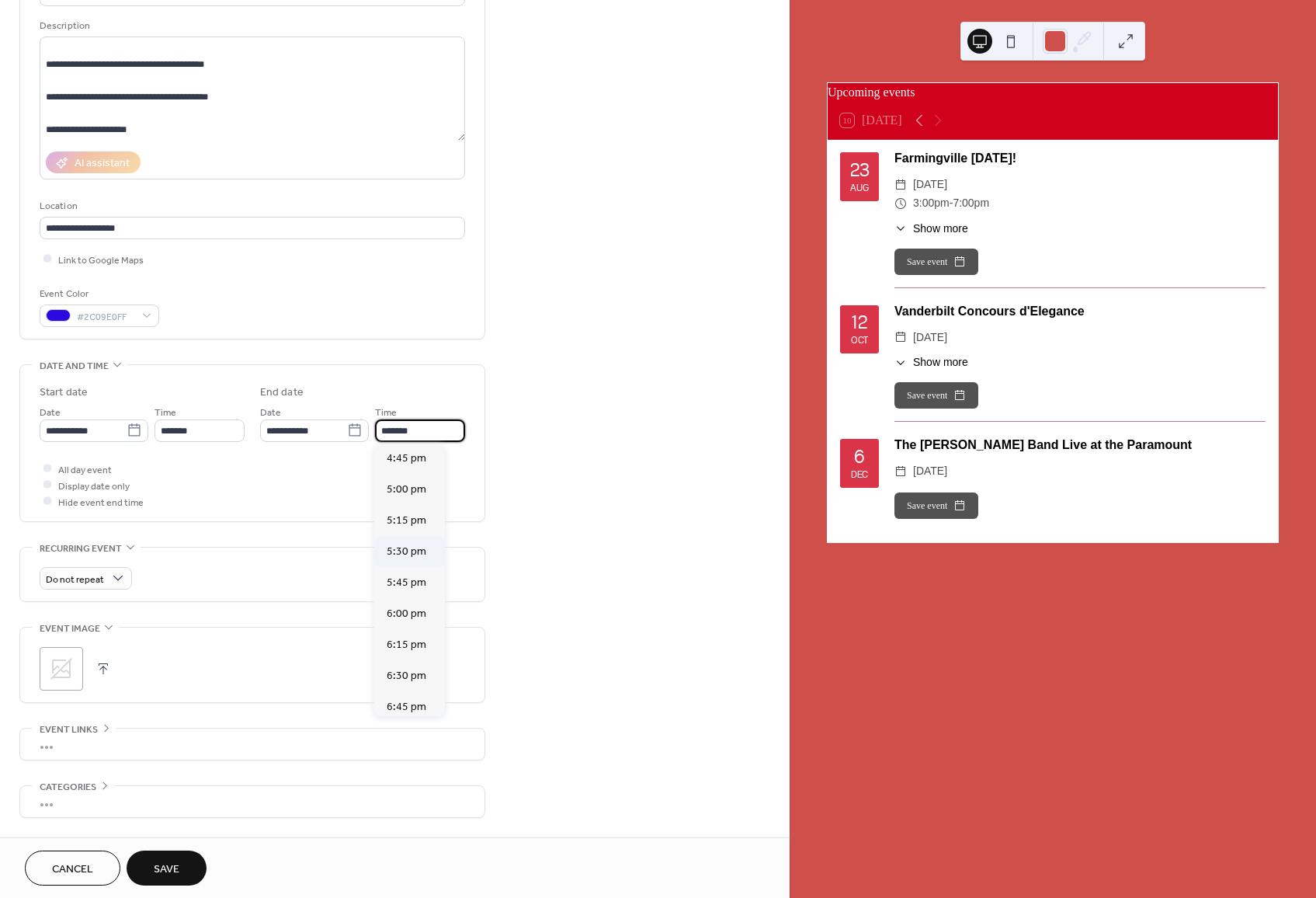 scroll, scrollTop: 211, scrollLeft: 0, axis: vertical 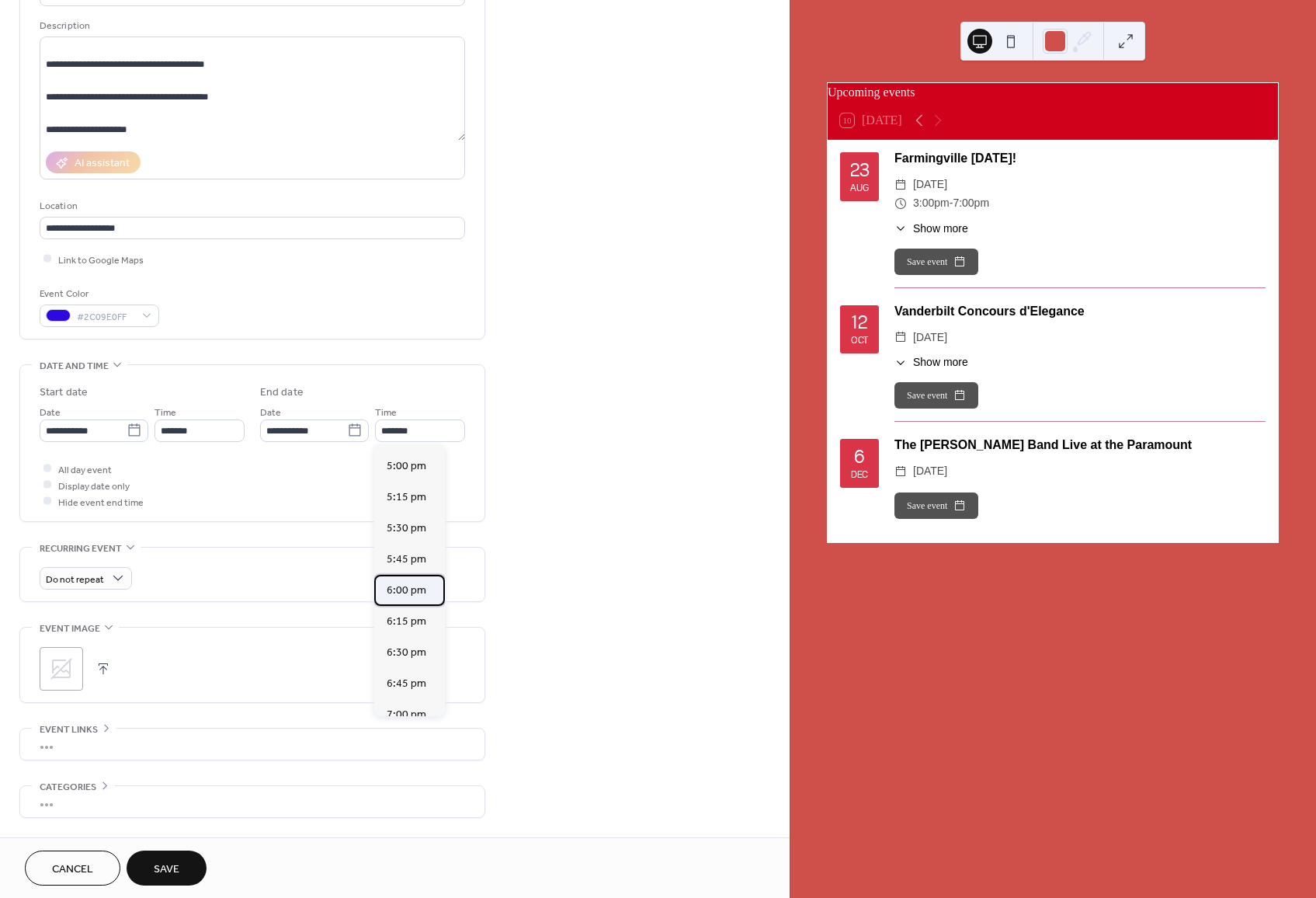 click on "6:00 pm" at bounding box center [406, 590] 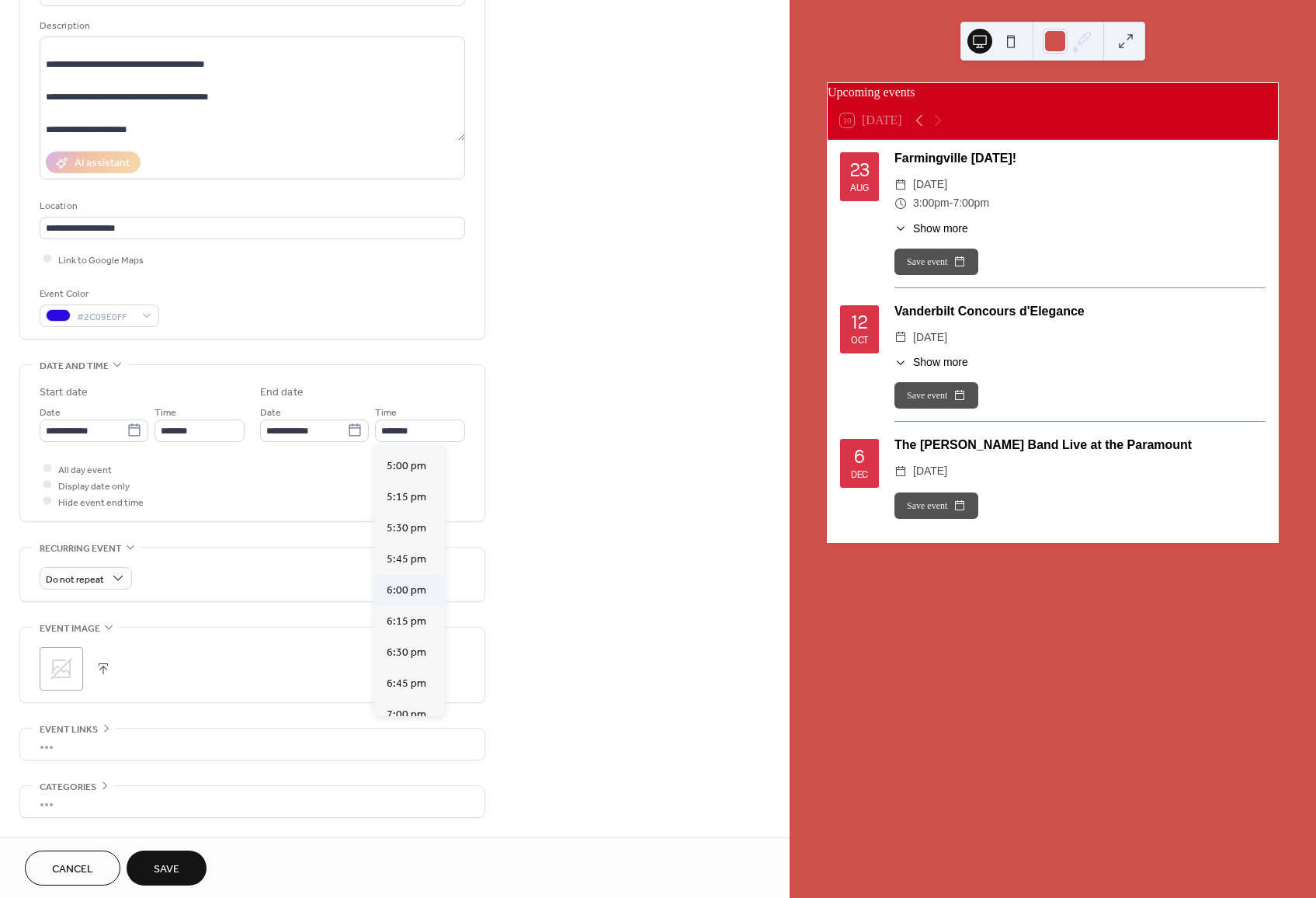 type on "*******" 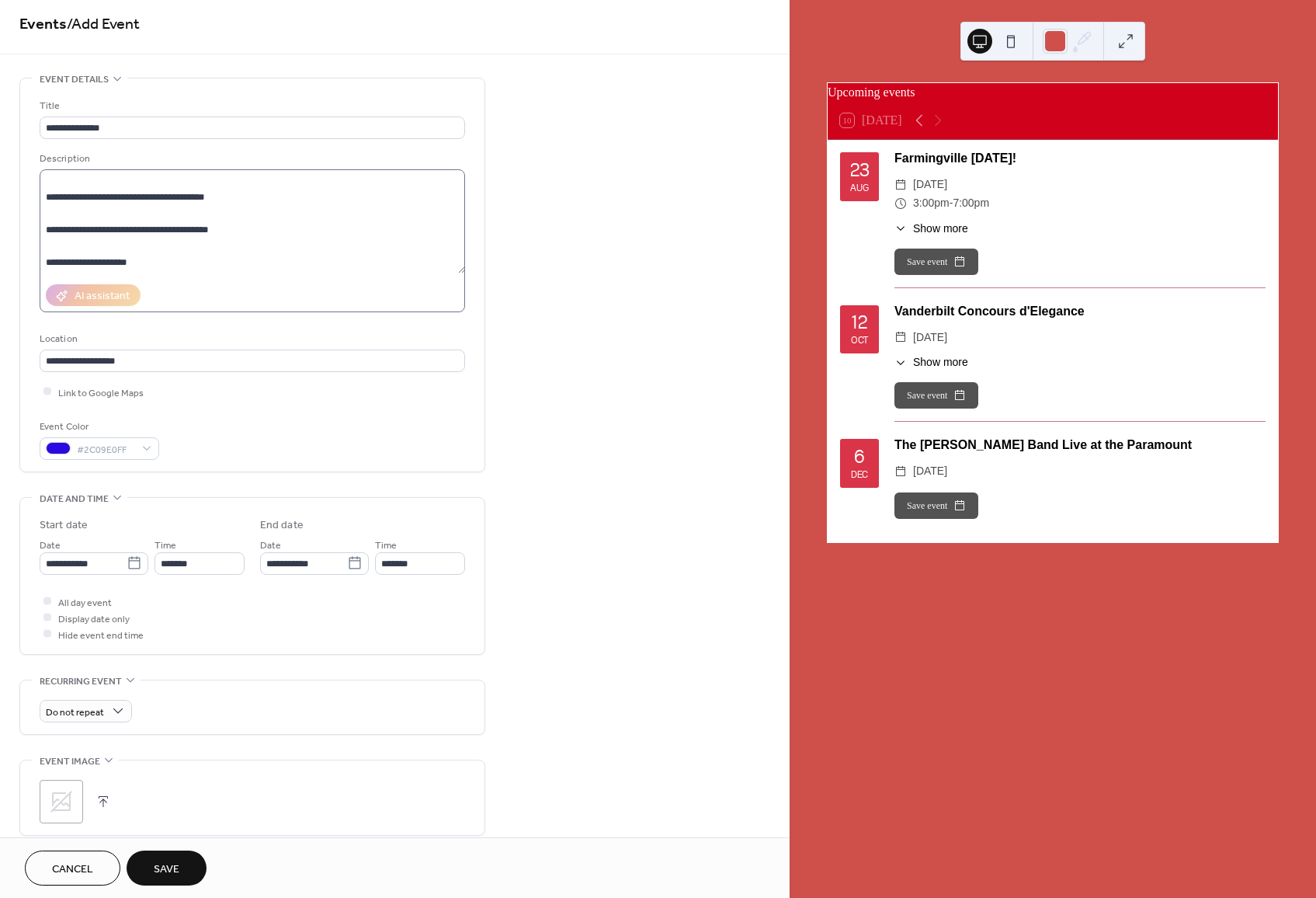 scroll, scrollTop: 0, scrollLeft: 0, axis: both 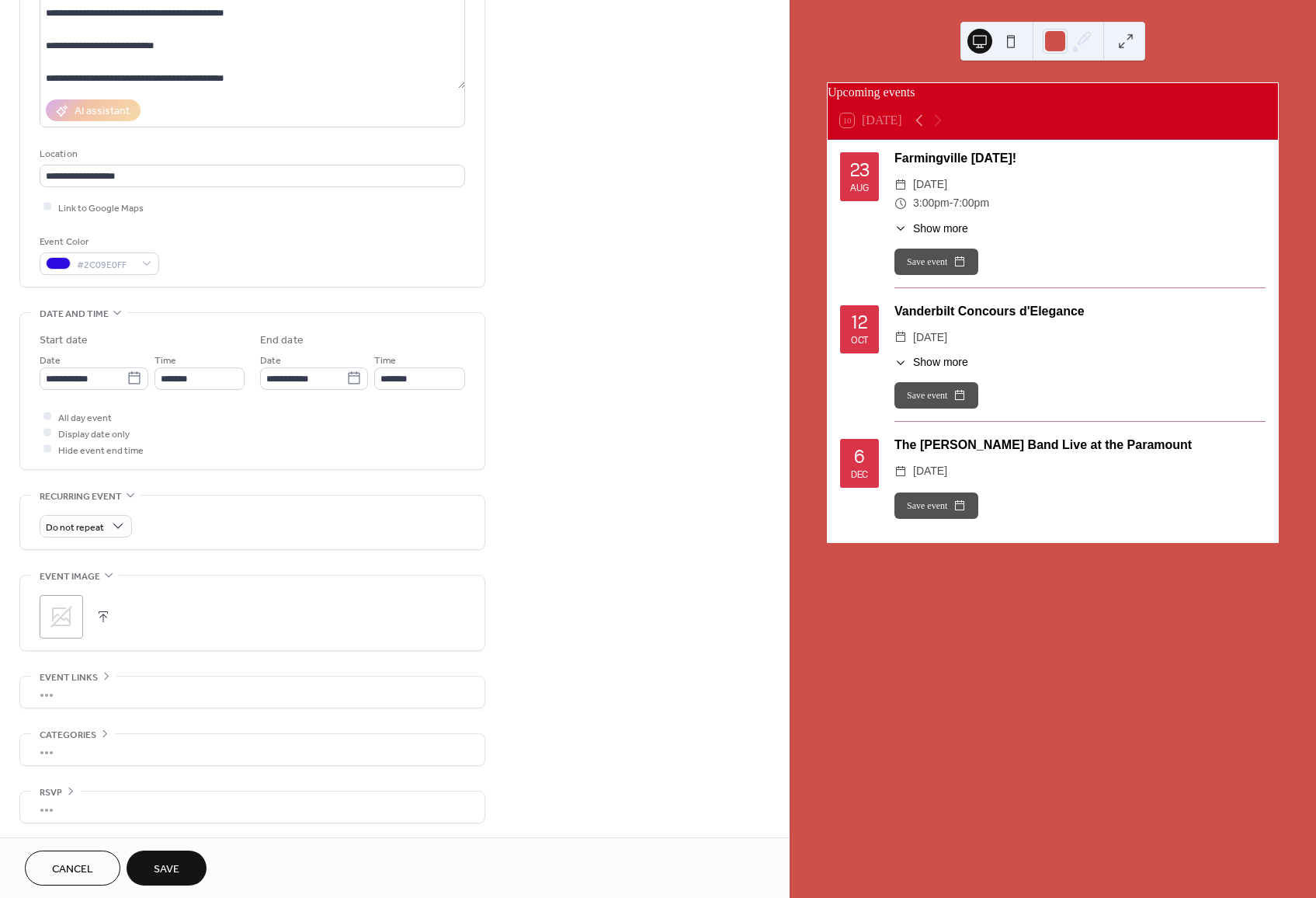 click 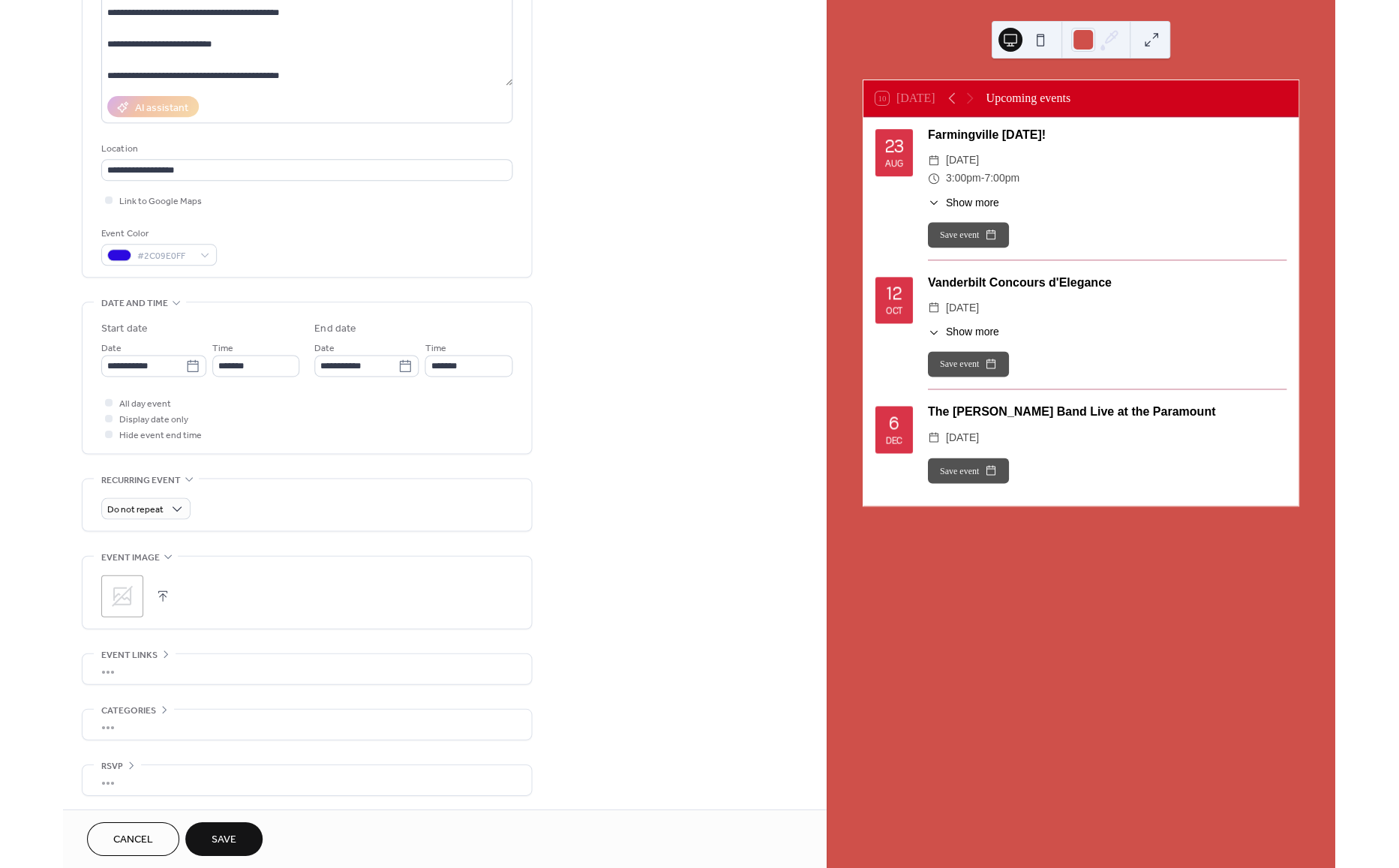 scroll, scrollTop: 101, scrollLeft: 0, axis: vertical 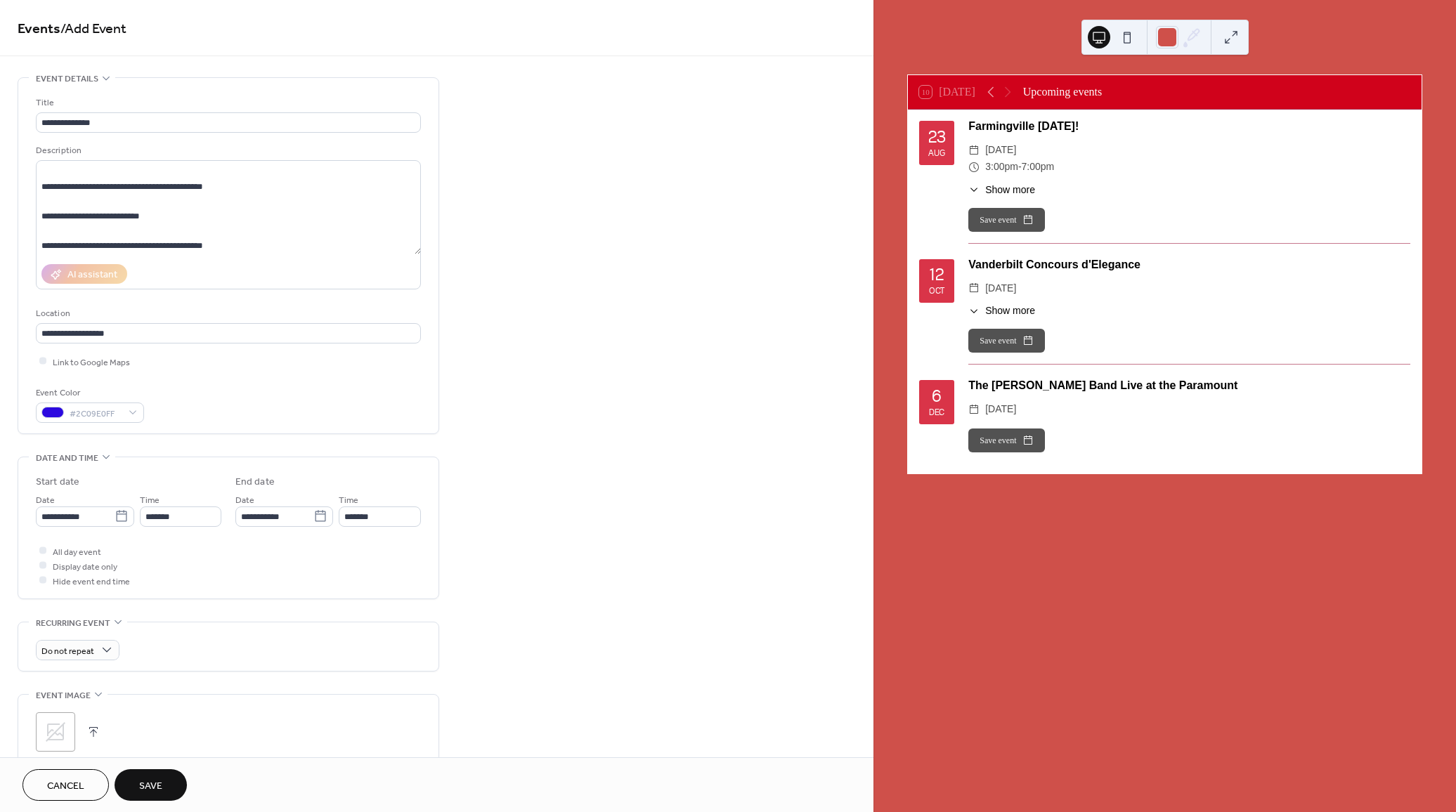 click on "**********" at bounding box center [436, 505] 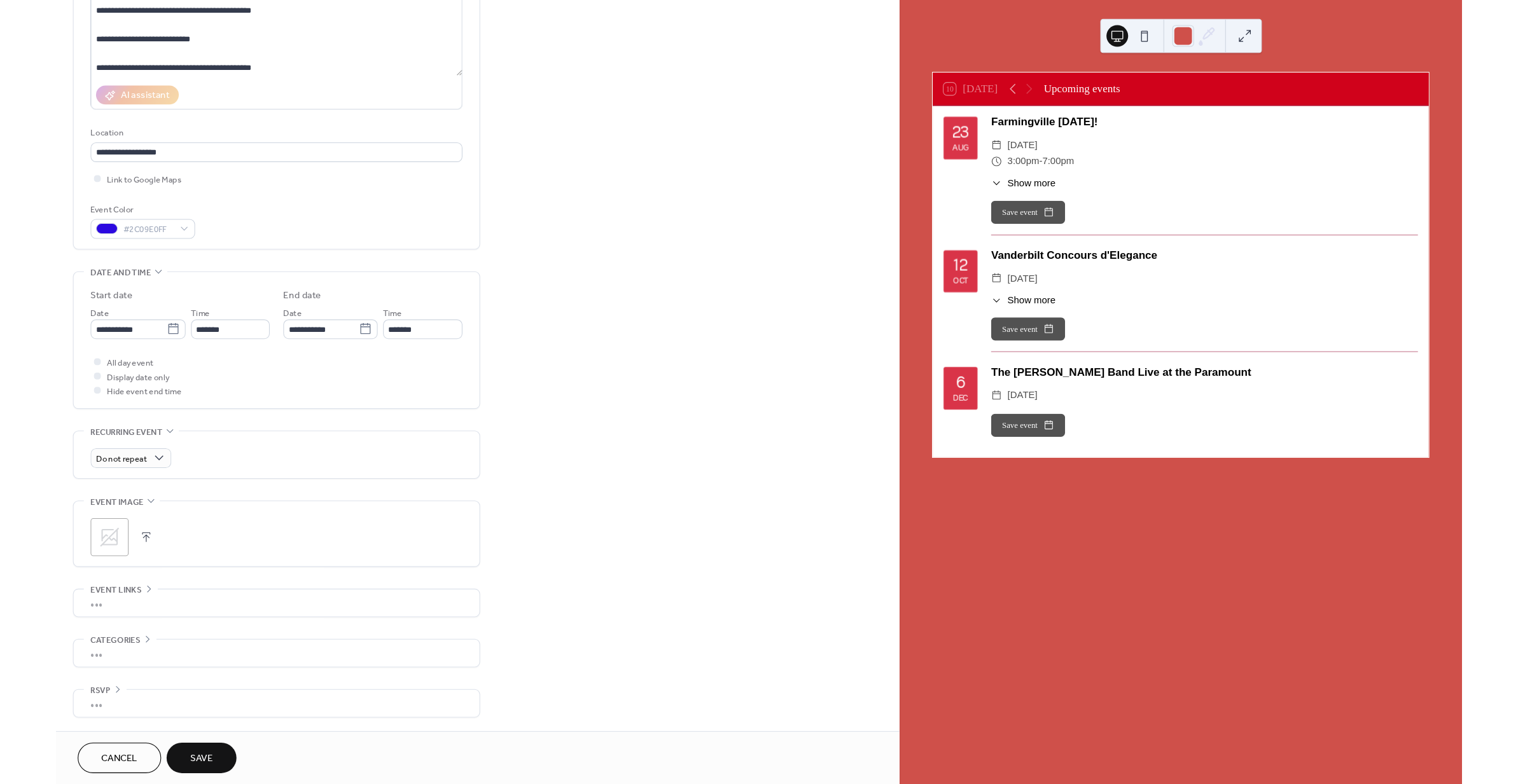 scroll, scrollTop: 70, scrollLeft: 0, axis: vertical 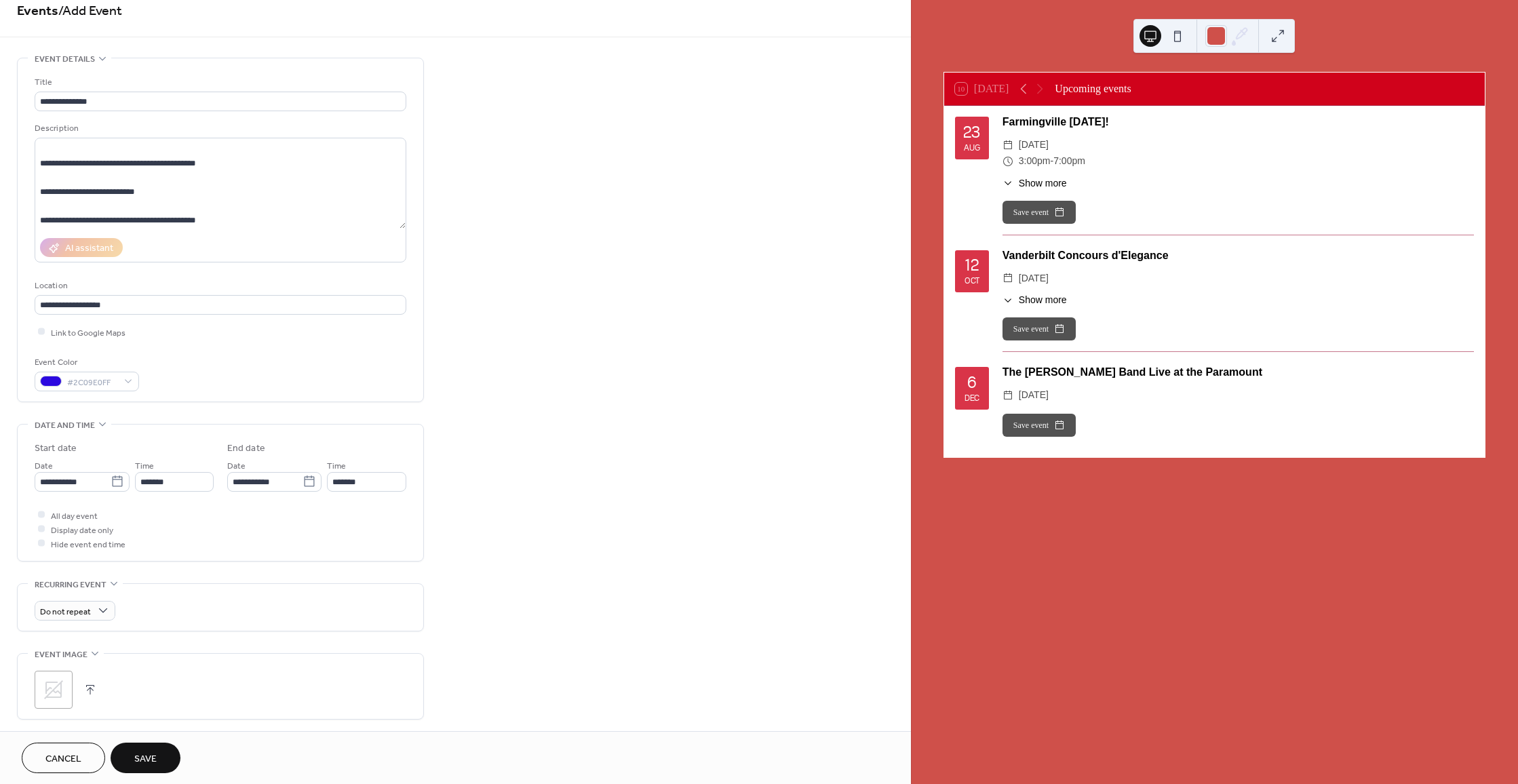 drag, startPoint x: 1371, startPoint y: 9, endPoint x: 131, endPoint y: 764, distance: 1451.766 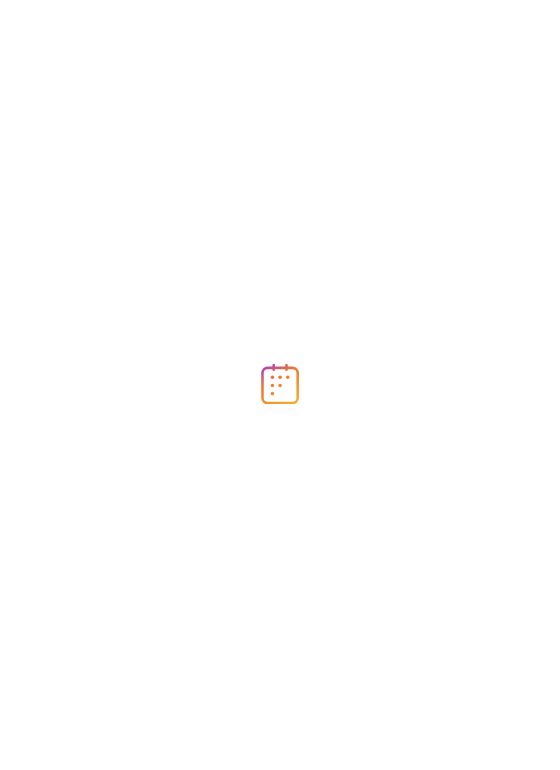 scroll, scrollTop: 0, scrollLeft: 0, axis: both 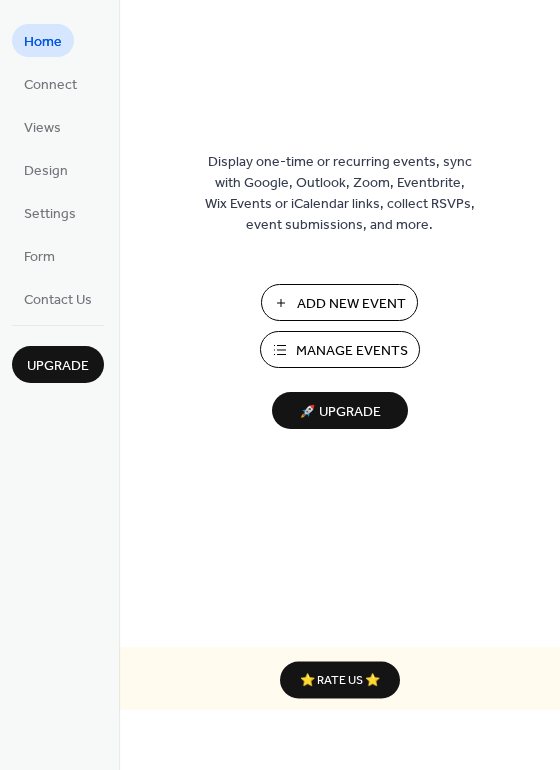 click on "Manage Events" at bounding box center (352, 351) 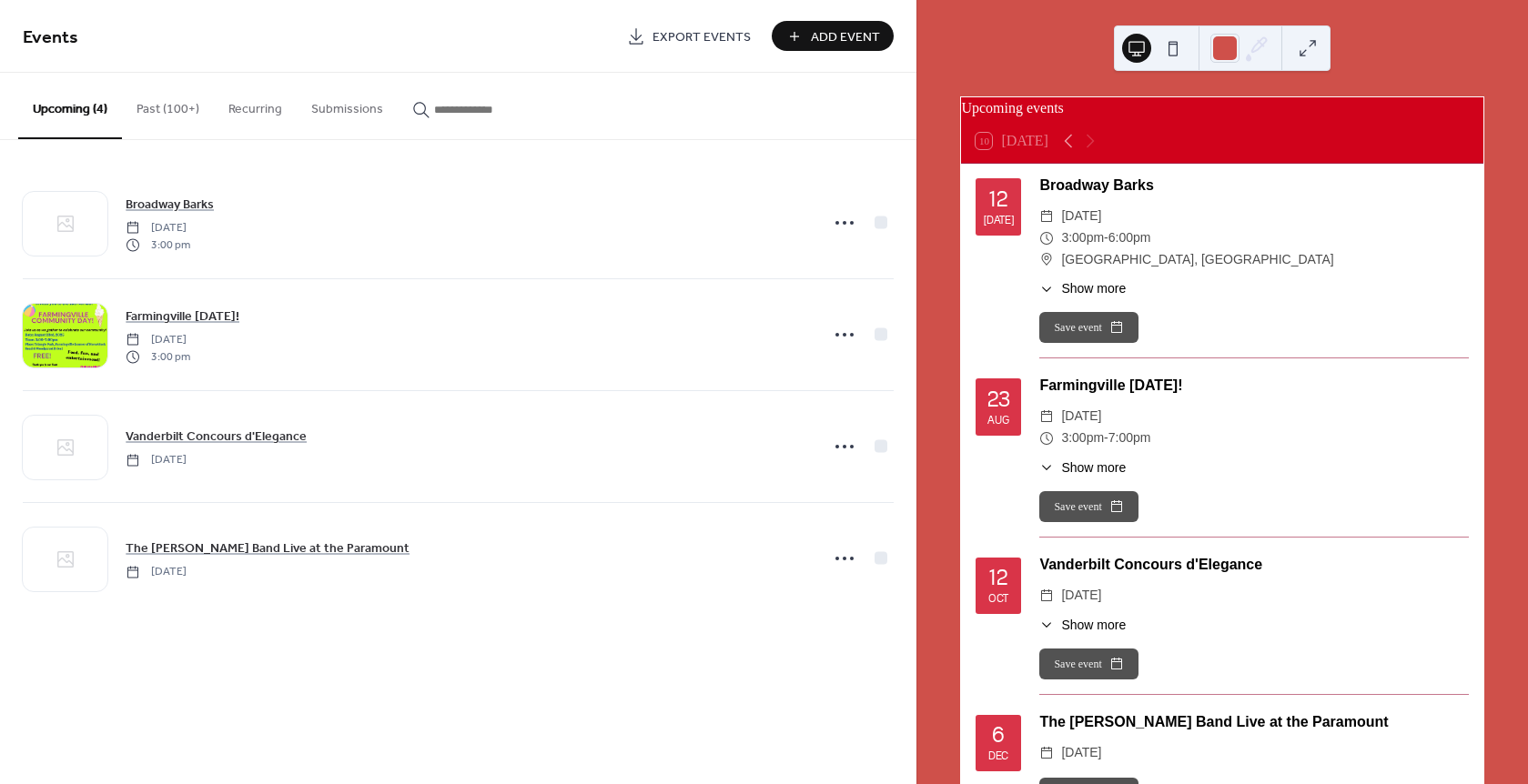 scroll, scrollTop: 0, scrollLeft: 0, axis: both 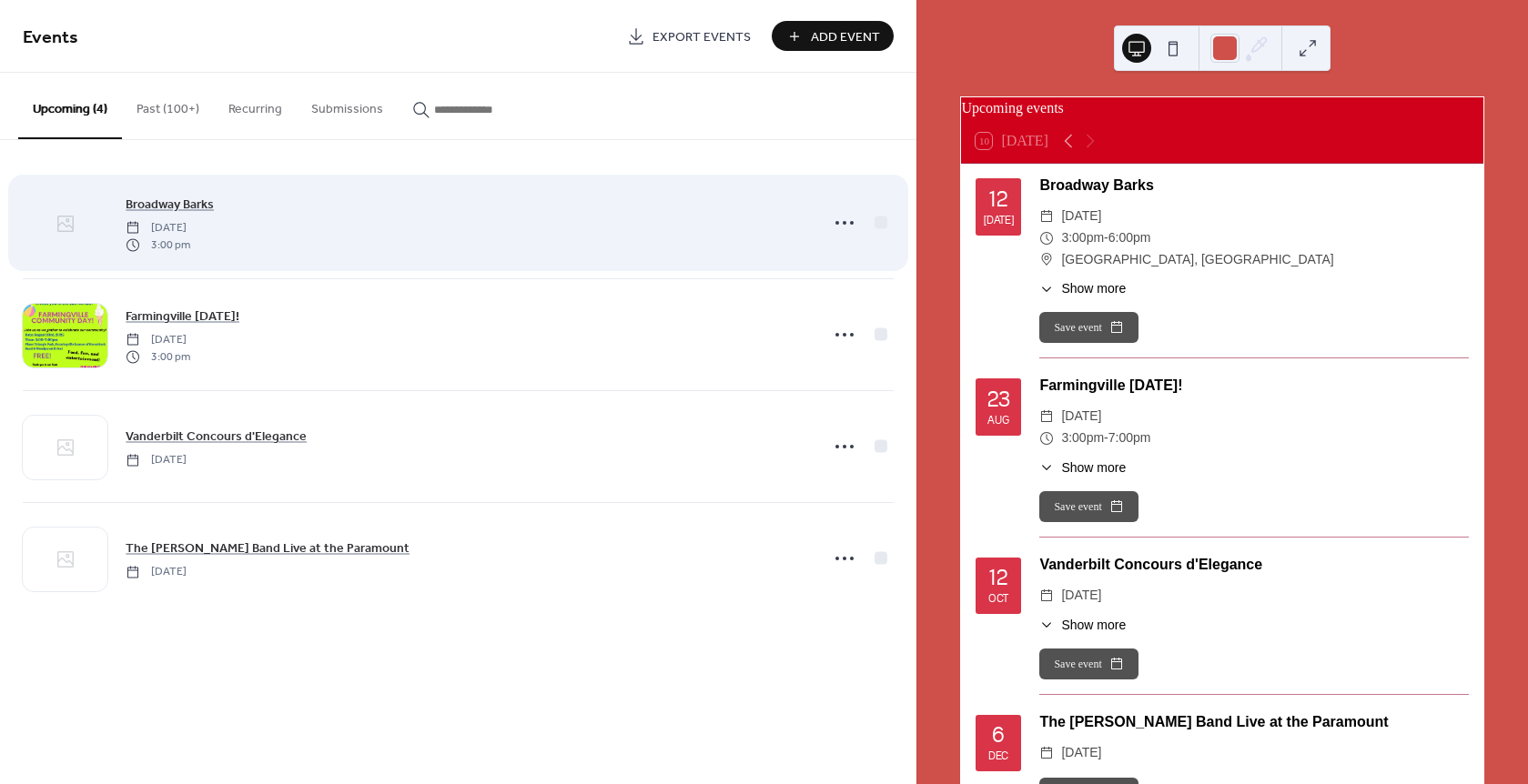 click 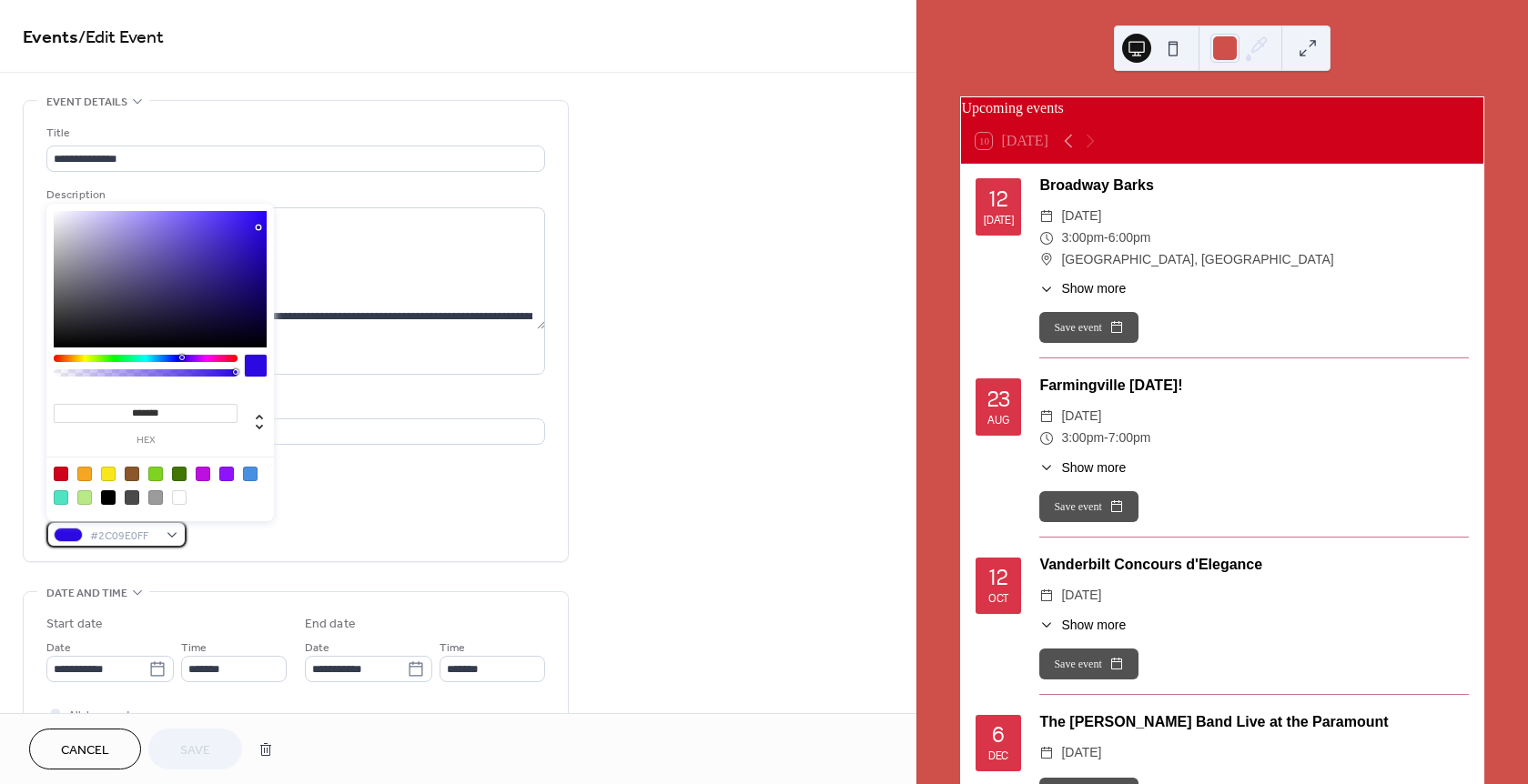 click on "#2C09E0FF" at bounding box center (116, 534) 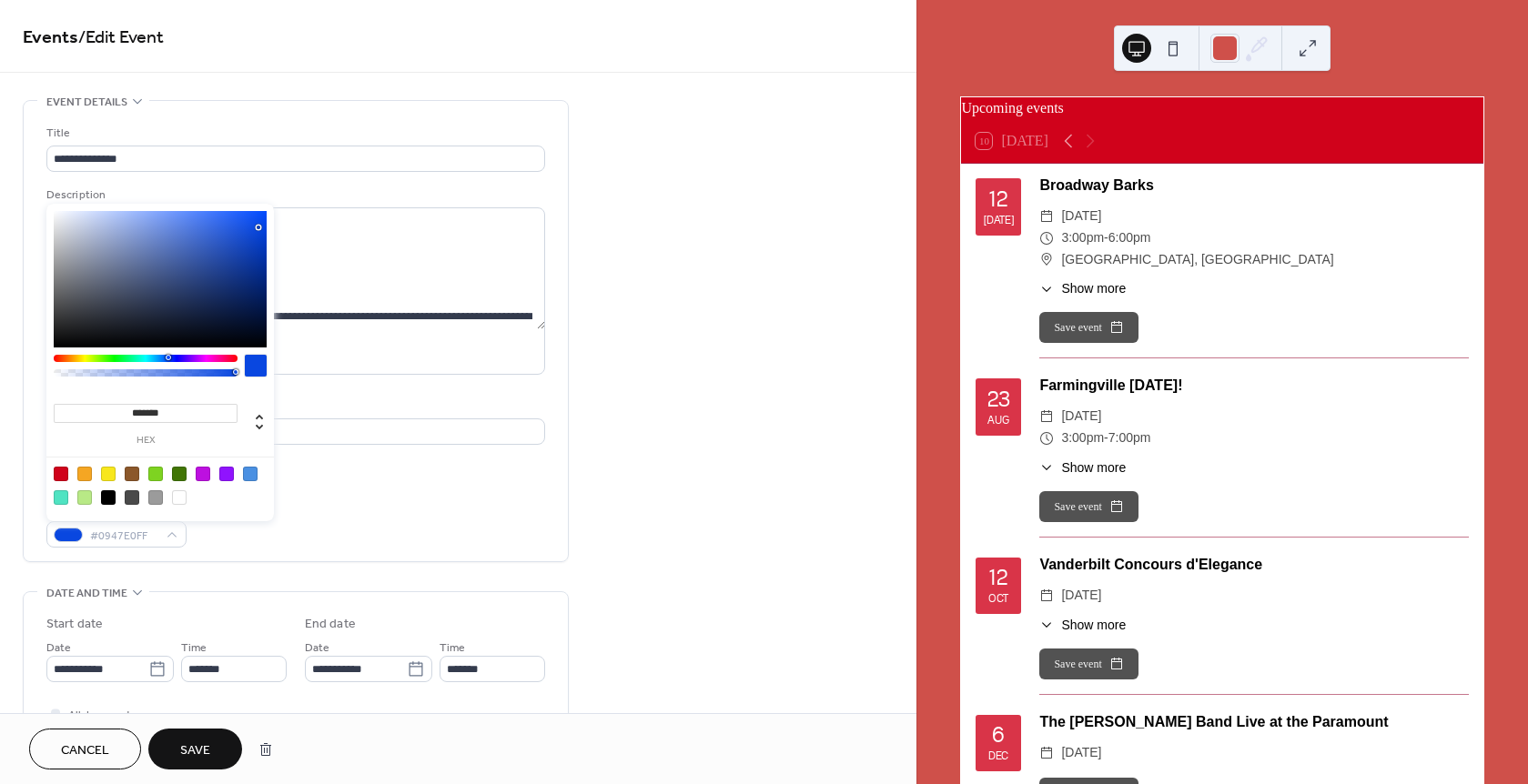 click on "******* hex" at bounding box center [160, 362] 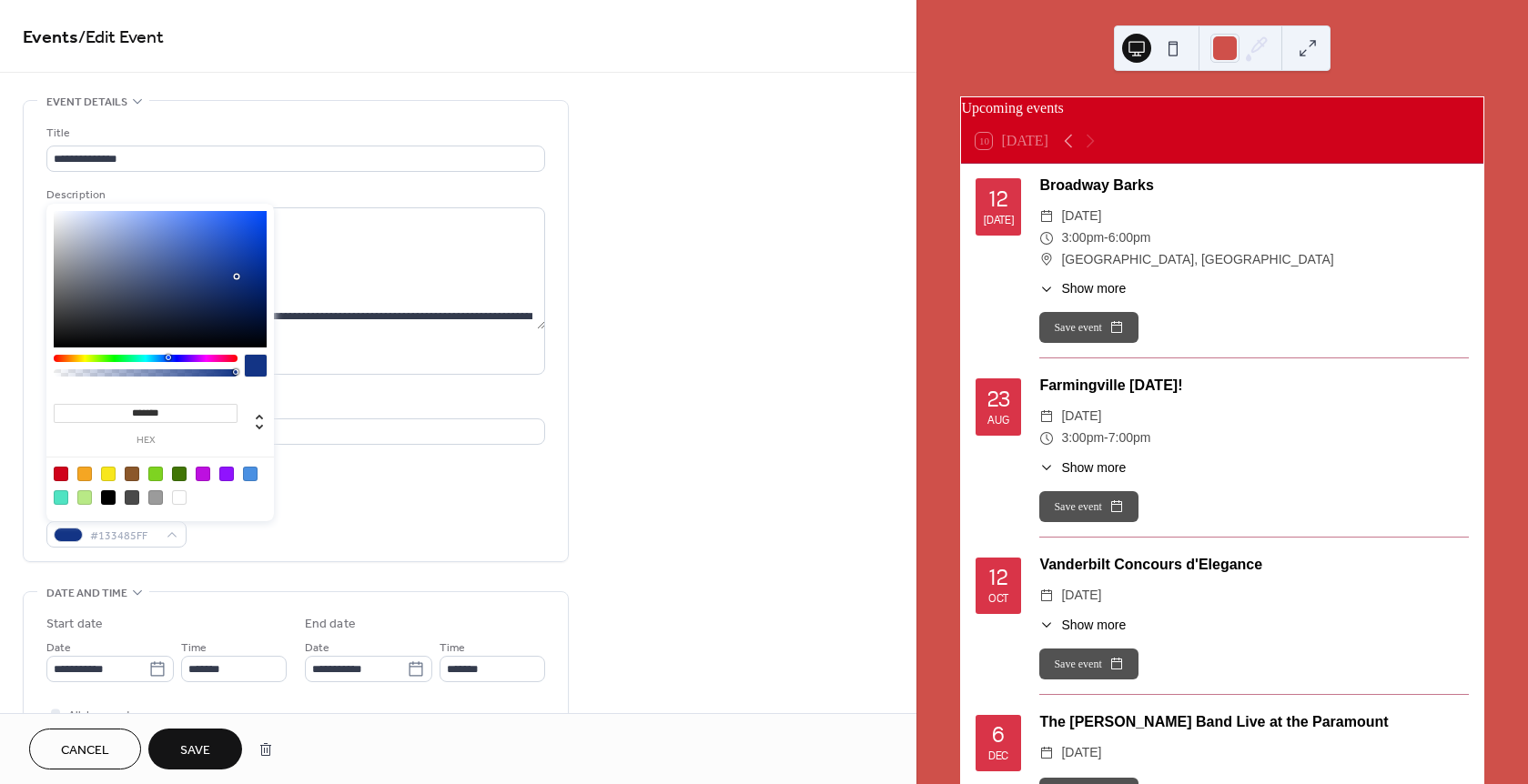type on "*******" 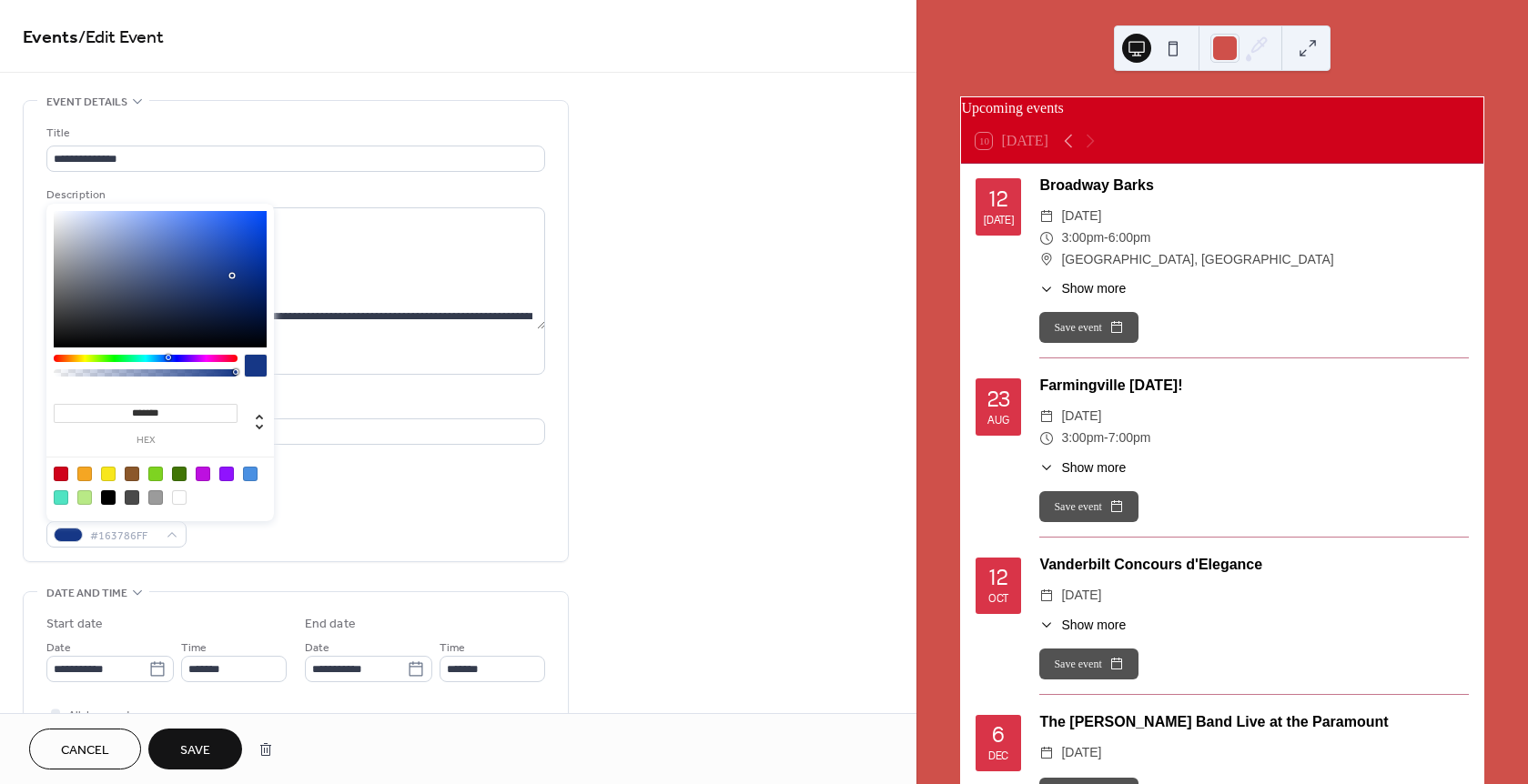 drag, startPoint x: 237, startPoint y: 286, endPoint x: 232, endPoint y: 276, distance: 11.18034 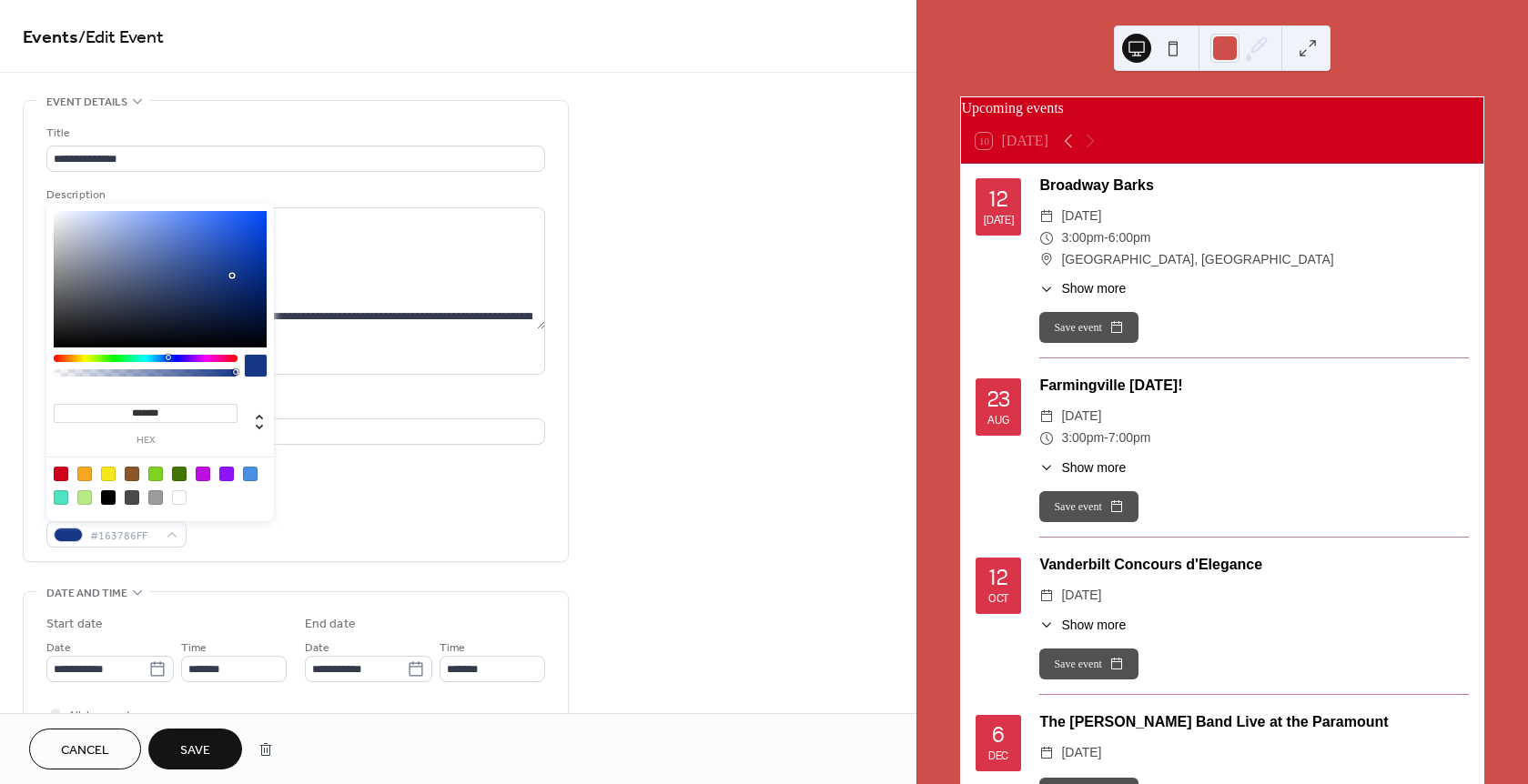 click at bounding box center (160, 279) 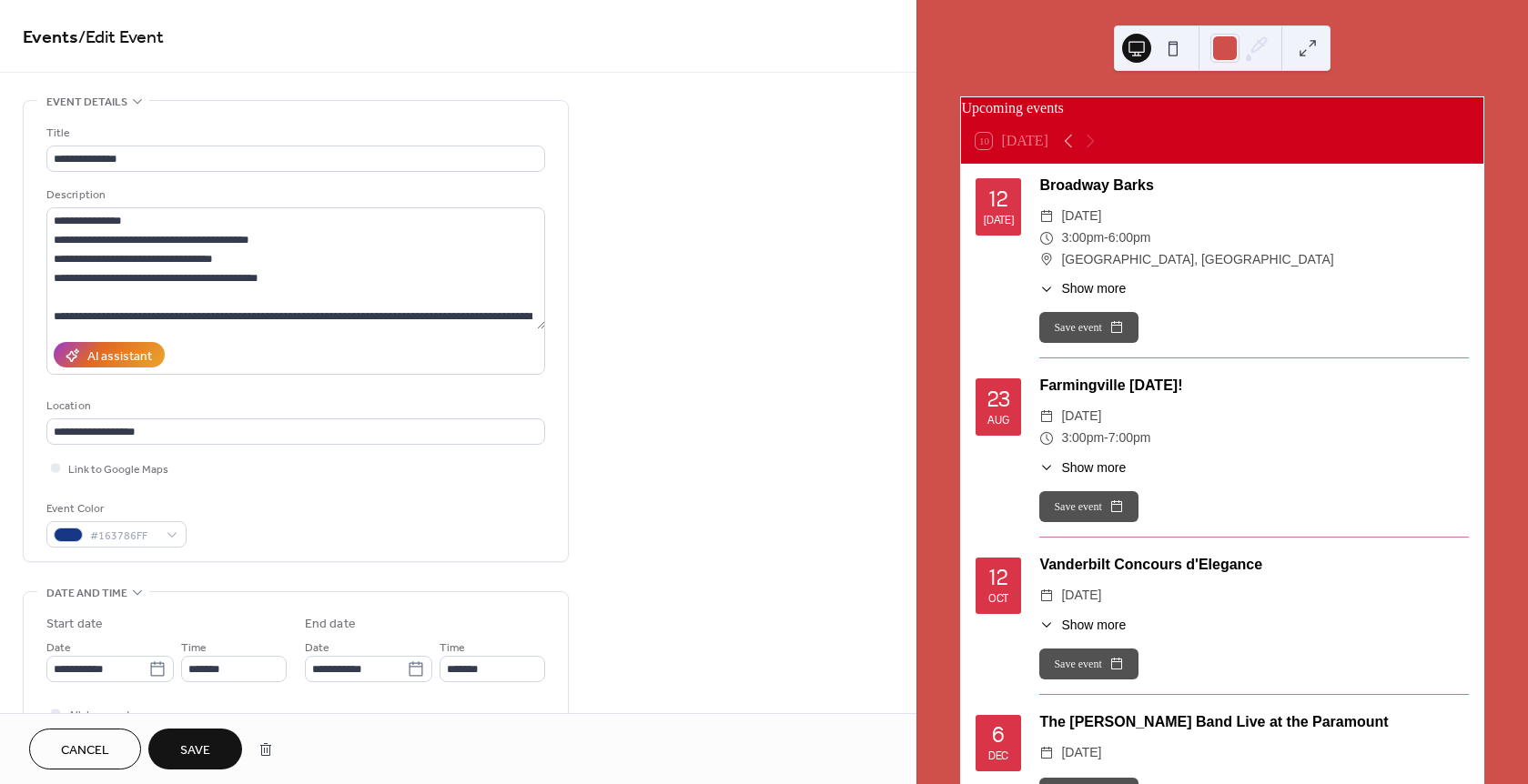 click on "Link to Google Maps" at bounding box center [296, 467] 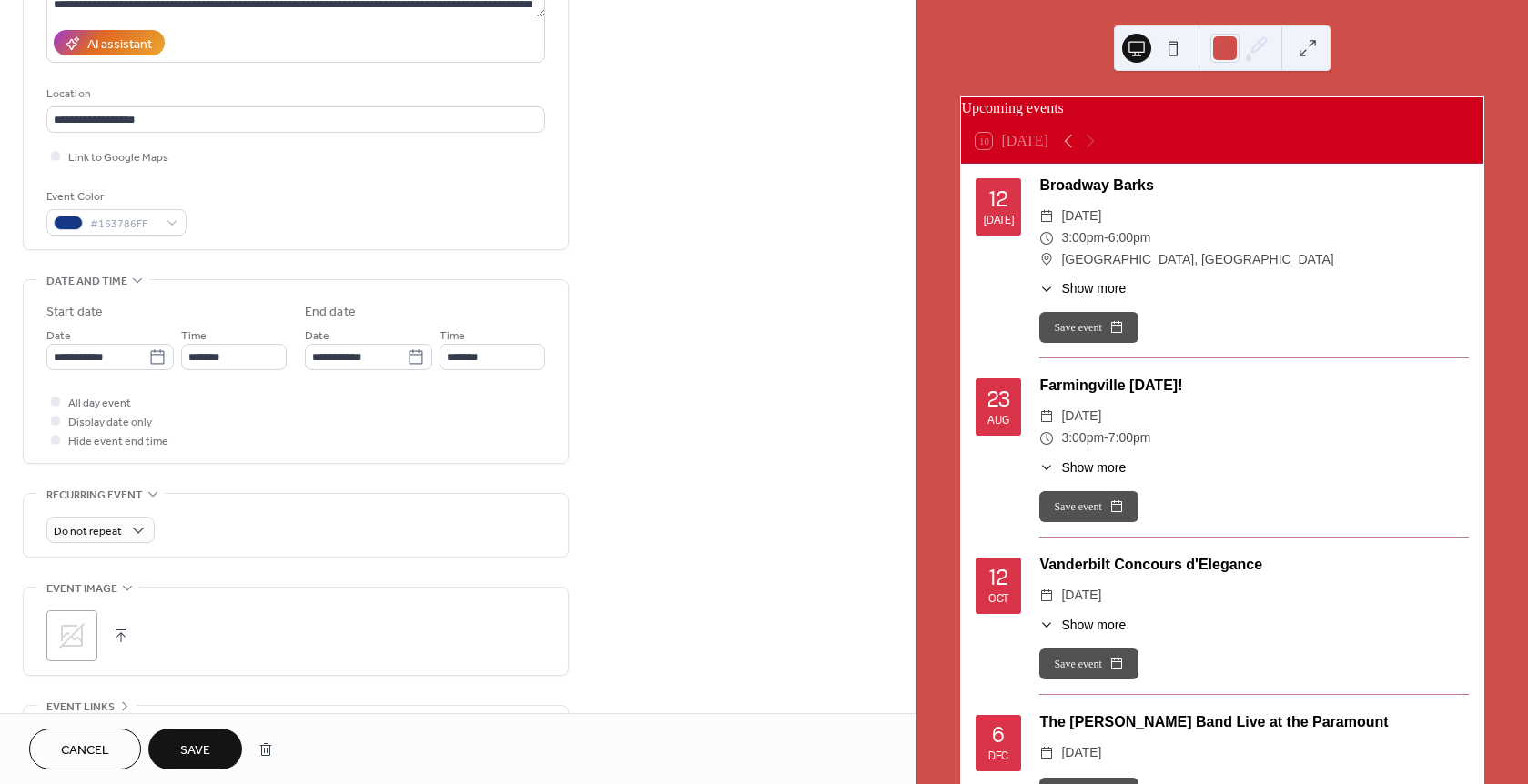 scroll, scrollTop: 455, scrollLeft: 0, axis: vertical 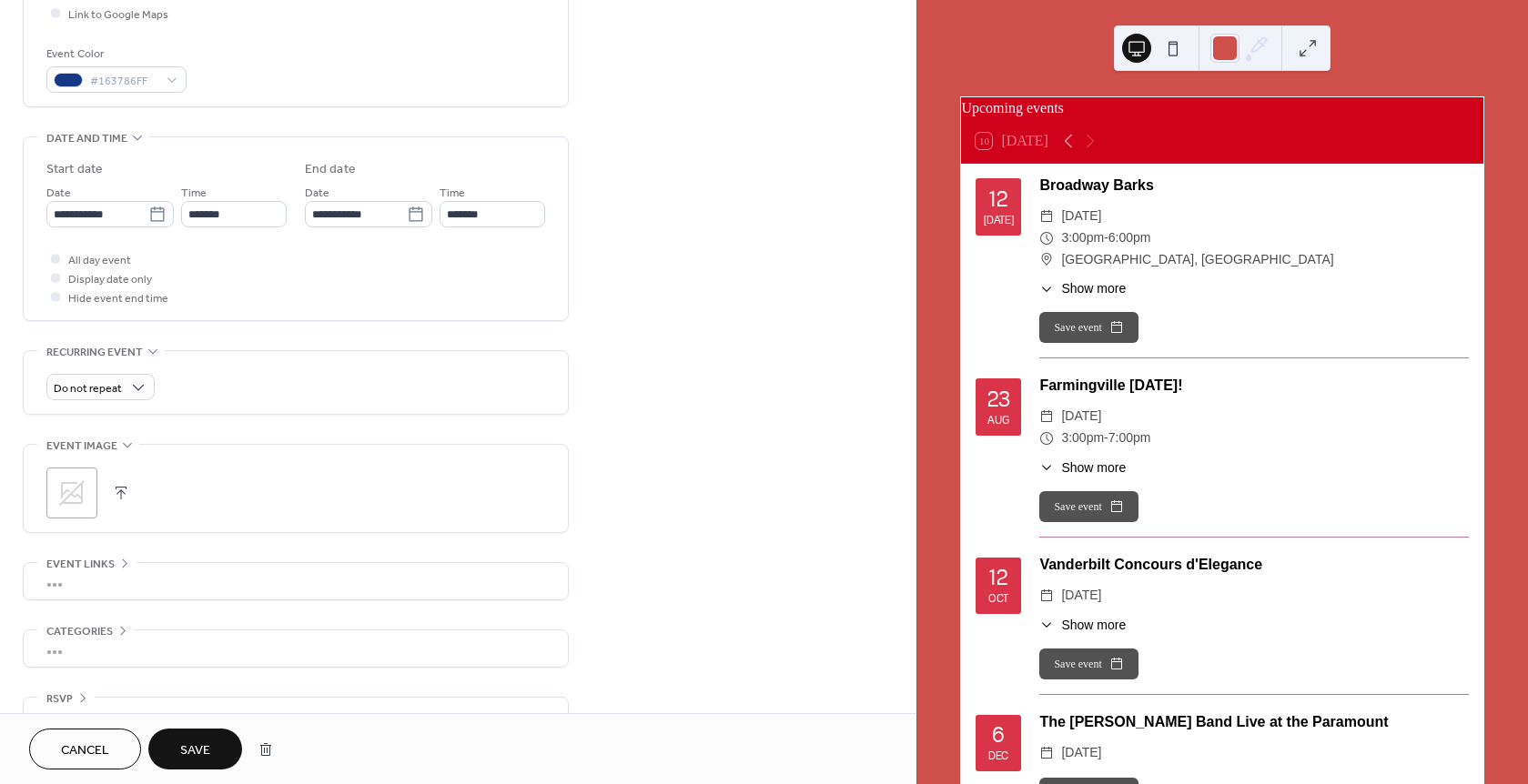 click 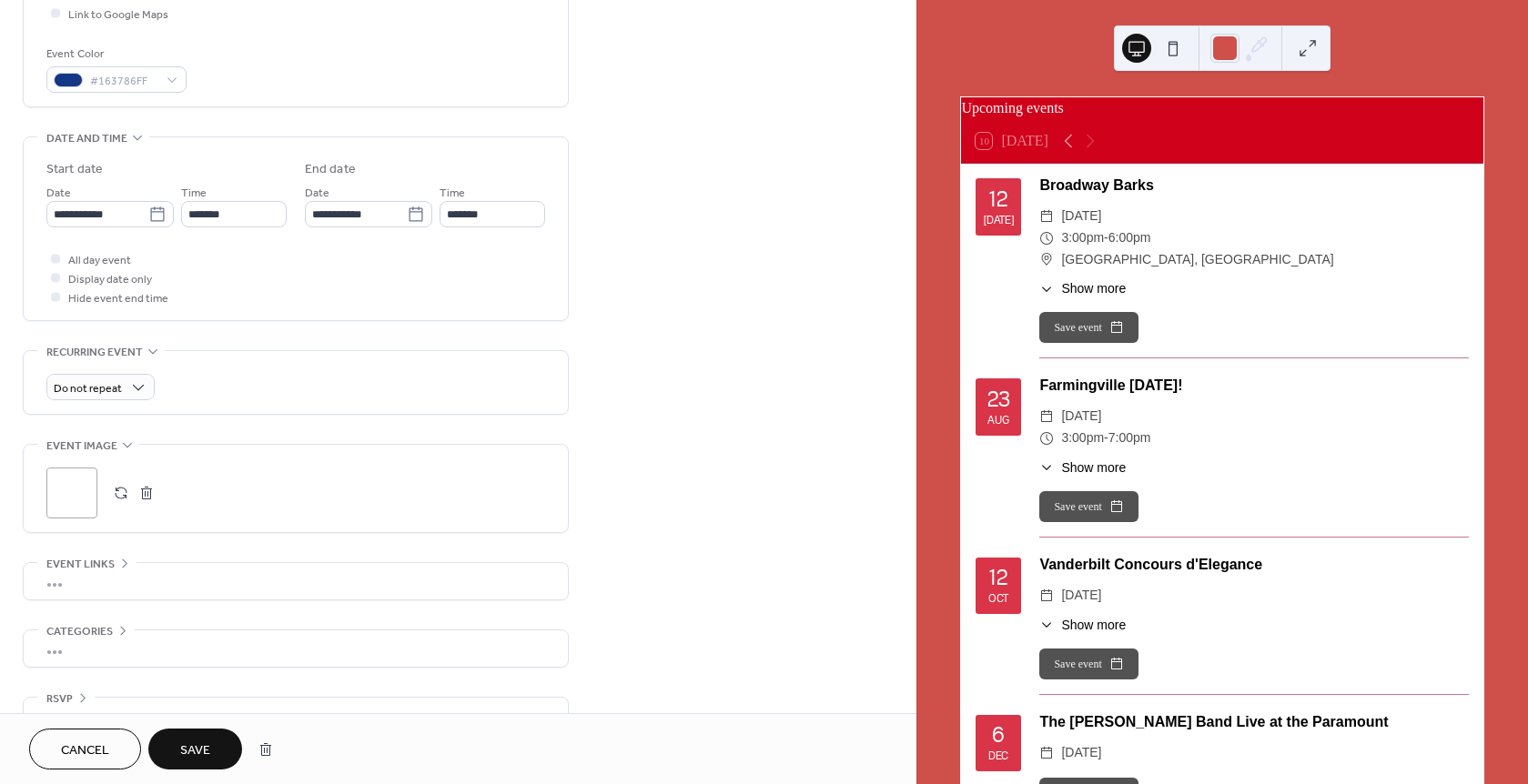 click on "Save" at bounding box center (195, 749) 